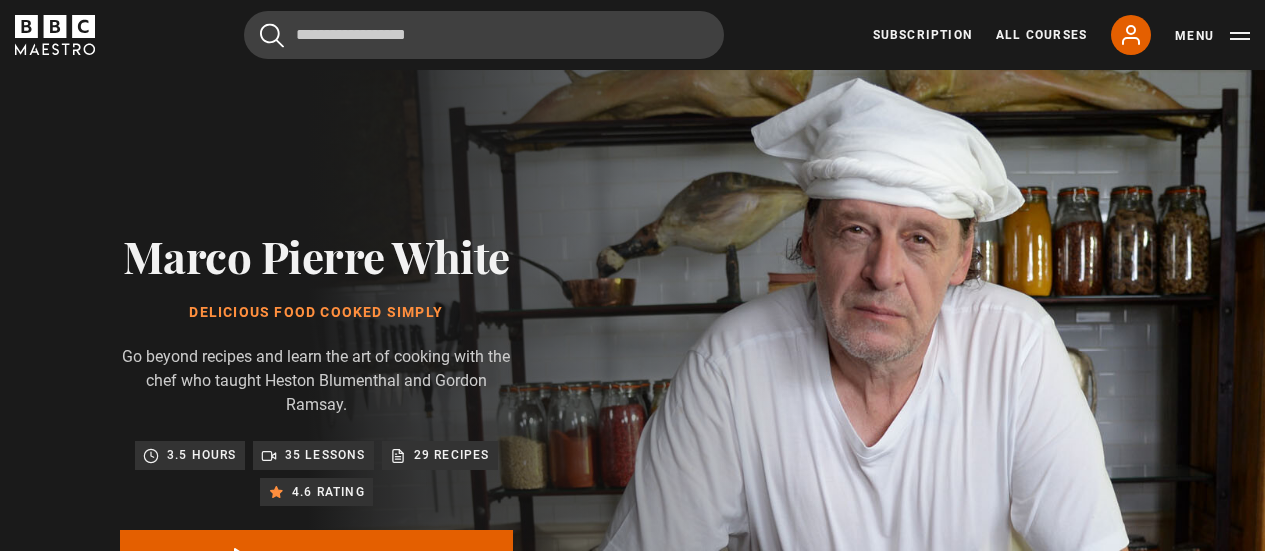 scroll, scrollTop: 827, scrollLeft: 0, axis: vertical 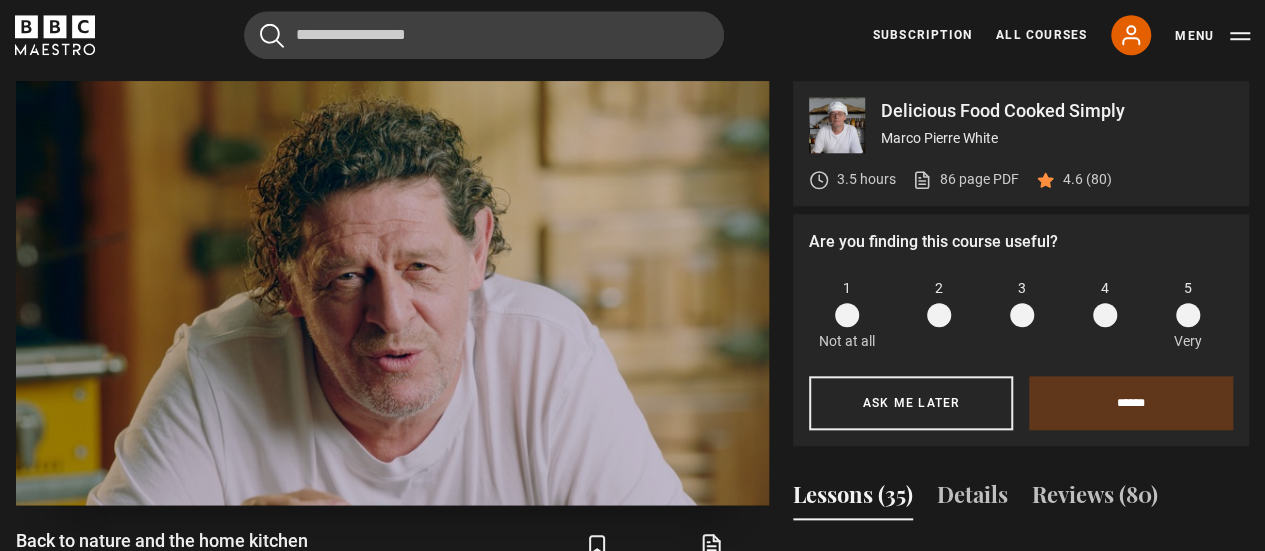 click at bounding box center [392, 293] 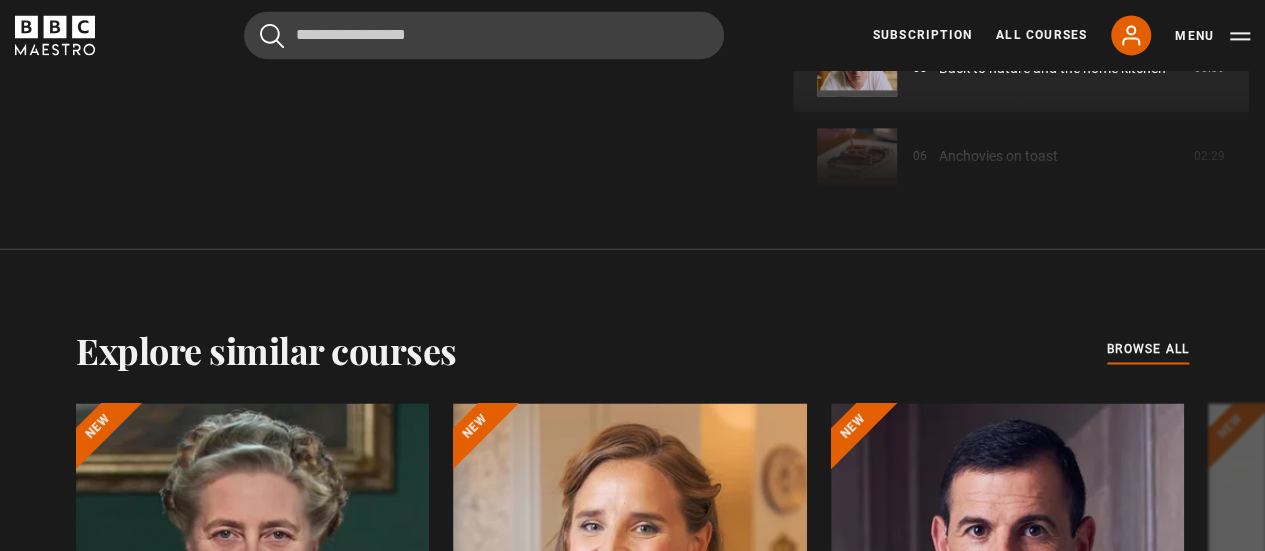 scroll, scrollTop: 1127, scrollLeft: 0, axis: vertical 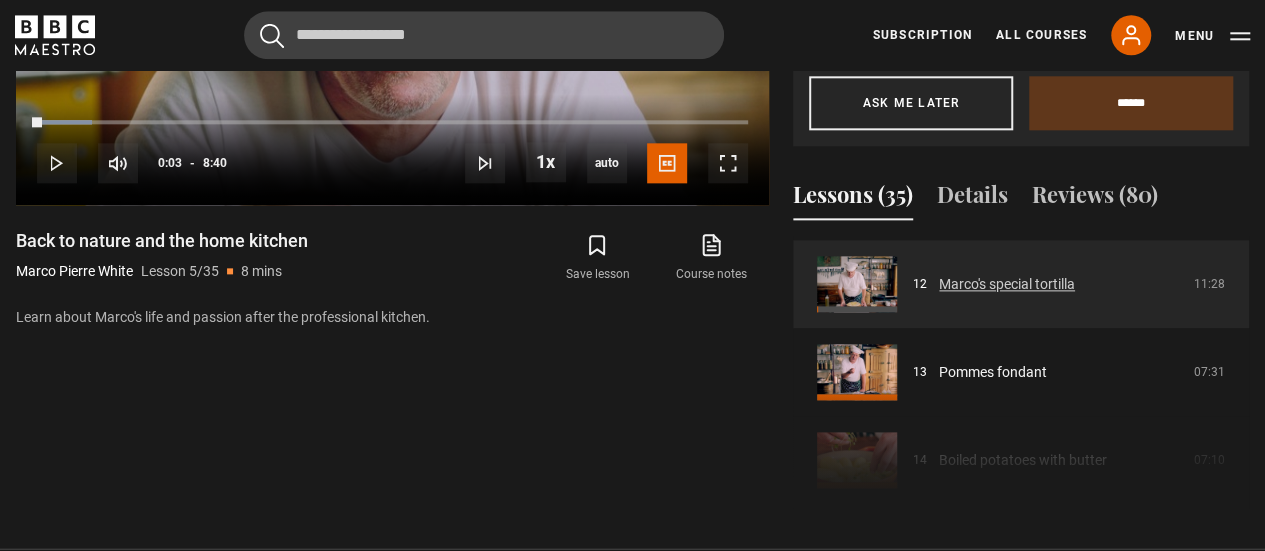 click on "Marco's special tortilla" at bounding box center (1007, 284) 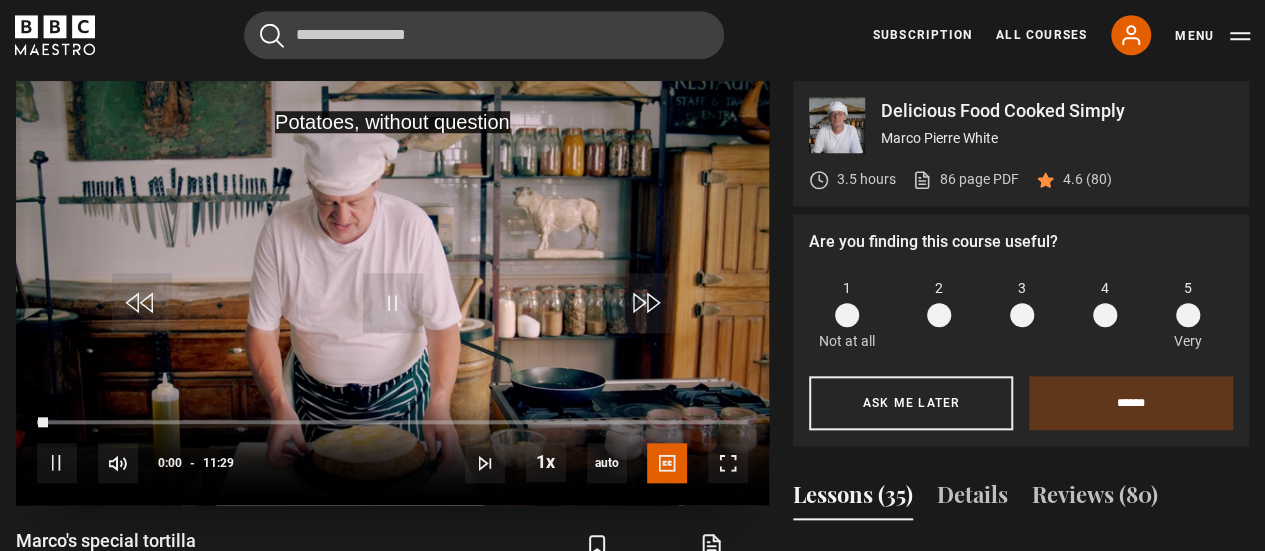 scroll, scrollTop: 827, scrollLeft: 0, axis: vertical 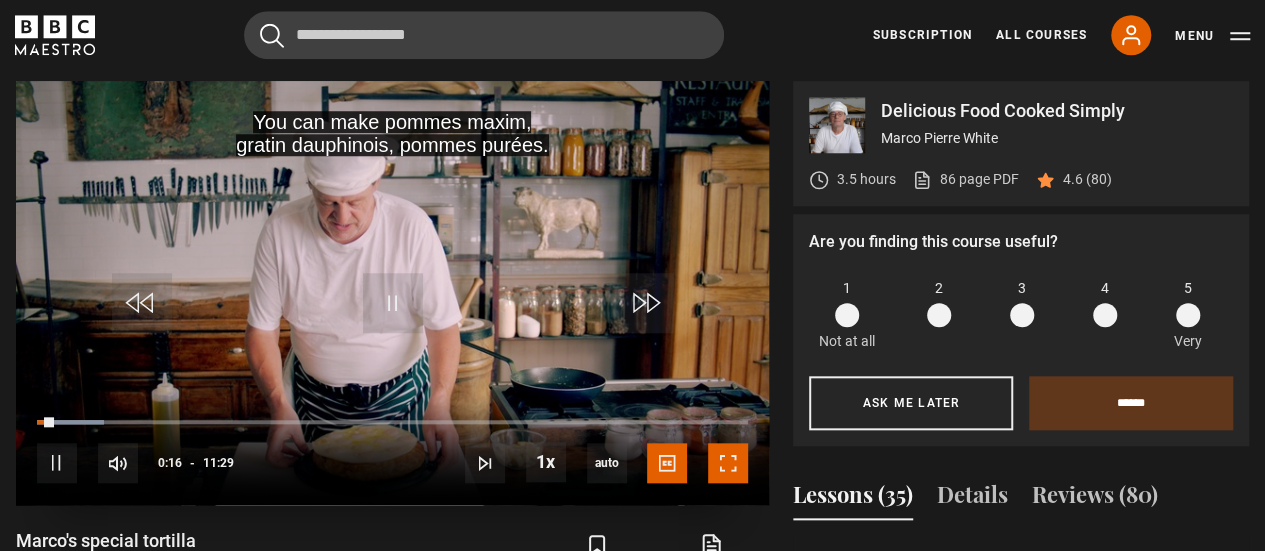 drag, startPoint x: 724, startPoint y: 444, endPoint x: 724, endPoint y: 565, distance: 121 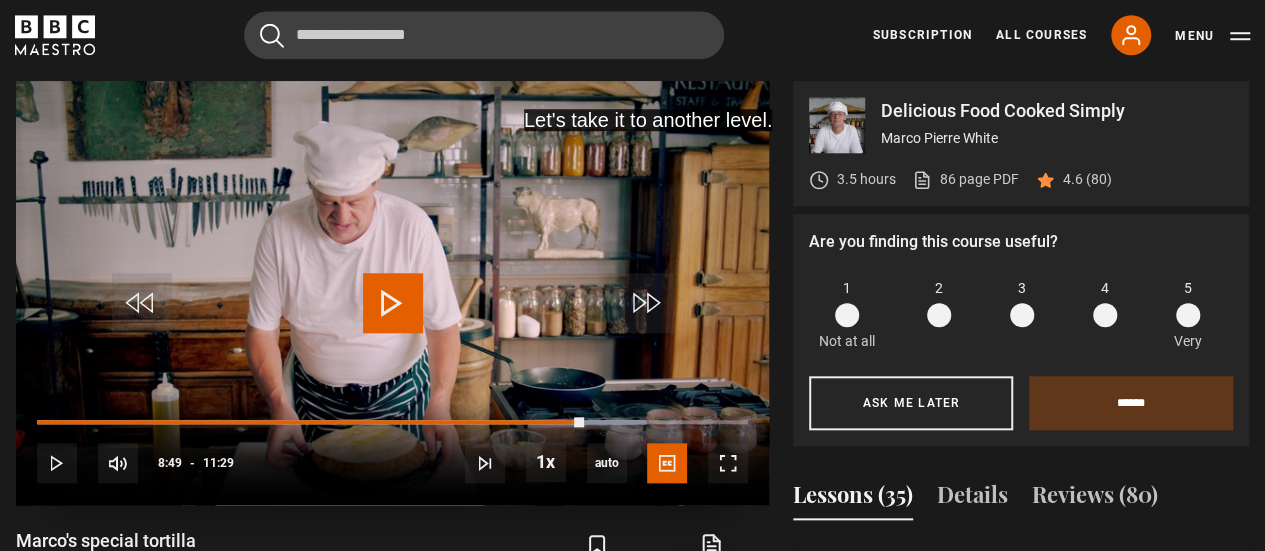 click at bounding box center (392, 293) 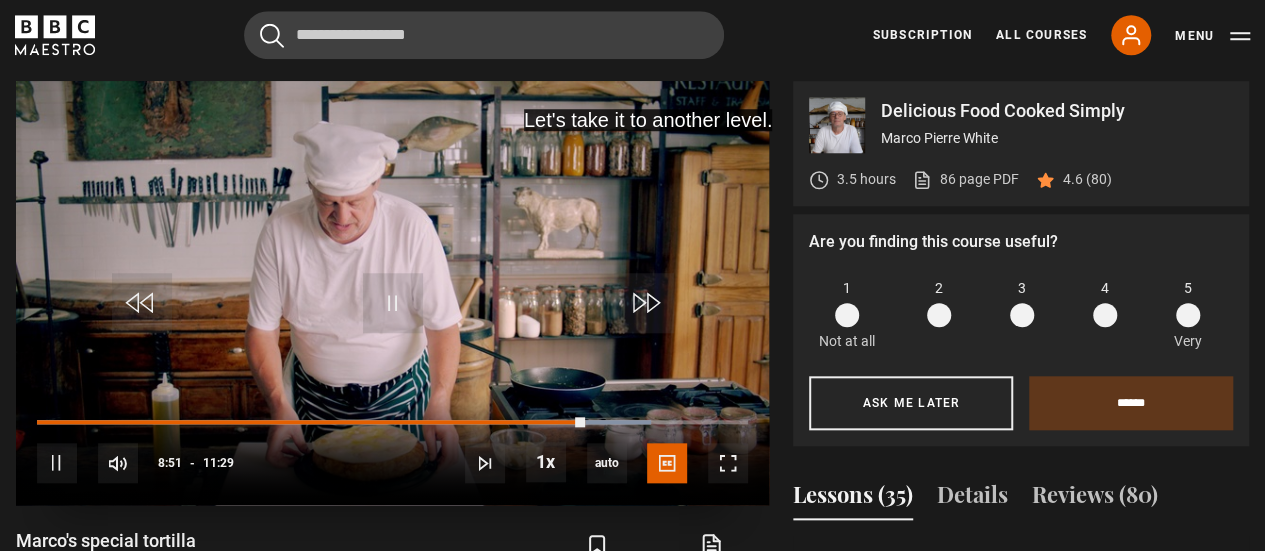 click on "10s Skip Back 10 seconds Pause 10s Skip Forward 10 seconds Loaded :  86.36% 11:00 08:51 Pause Mute Current Time  8:51 - Duration  11:29
Marco Pierre White
Lesson 12
Marco's special tortilla
1x Playback Rate 2x 1.5x 1x , selected 0.5x auto Quality 360p 720p 1080p 2160p Auto , selected Captions captions off English  Captions , selected" at bounding box center [392, 449] 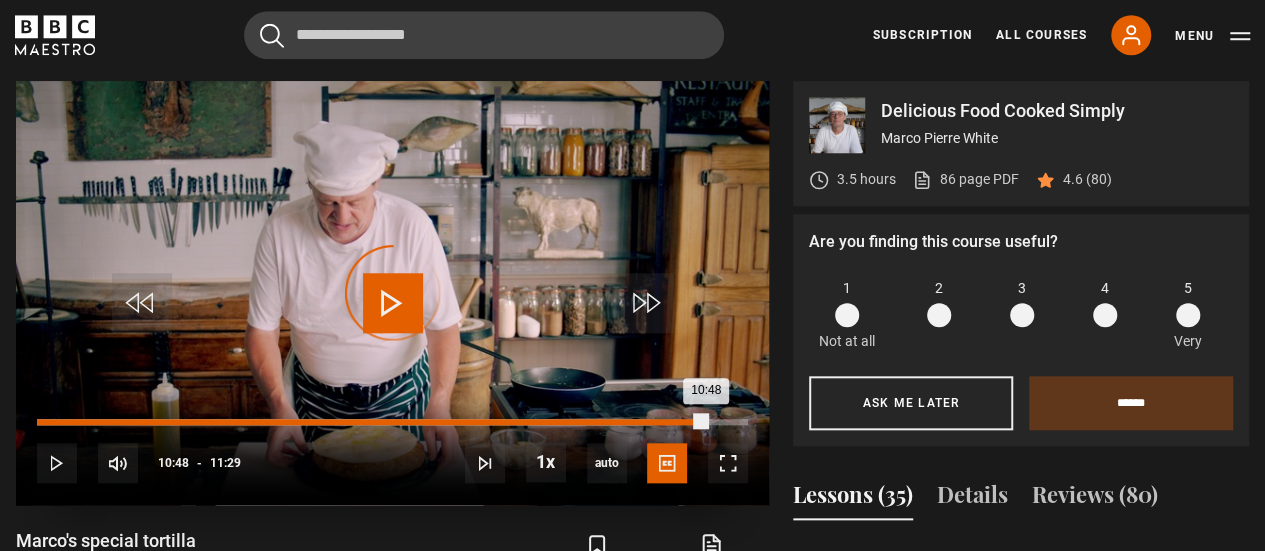 click on "Loaded :  86.36% 10:48 10:48" at bounding box center (392, 422) 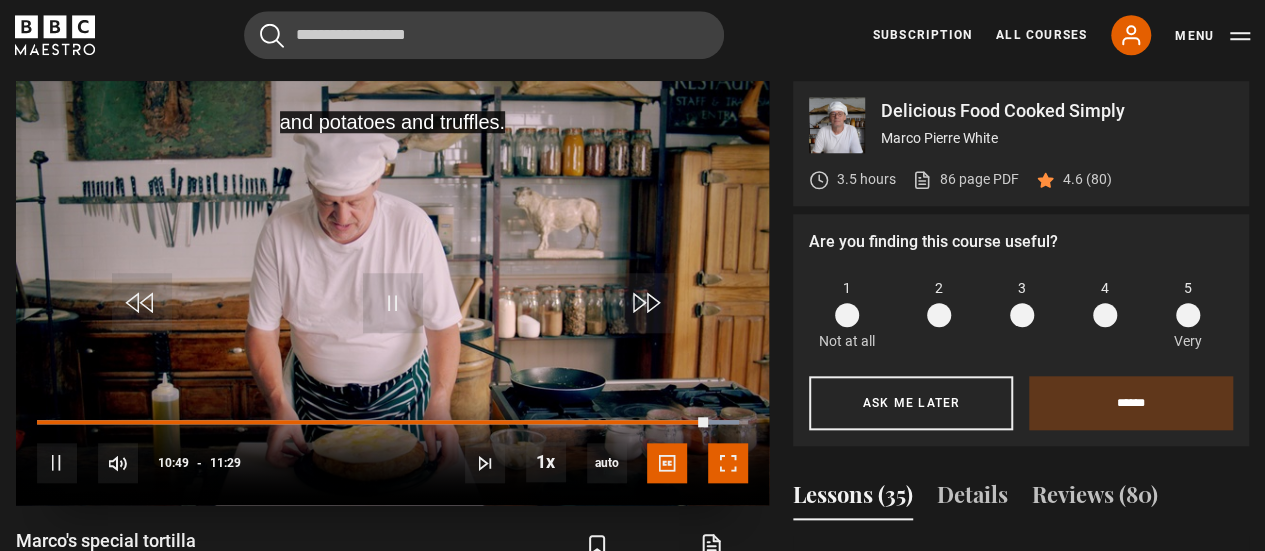 click at bounding box center (728, 463) 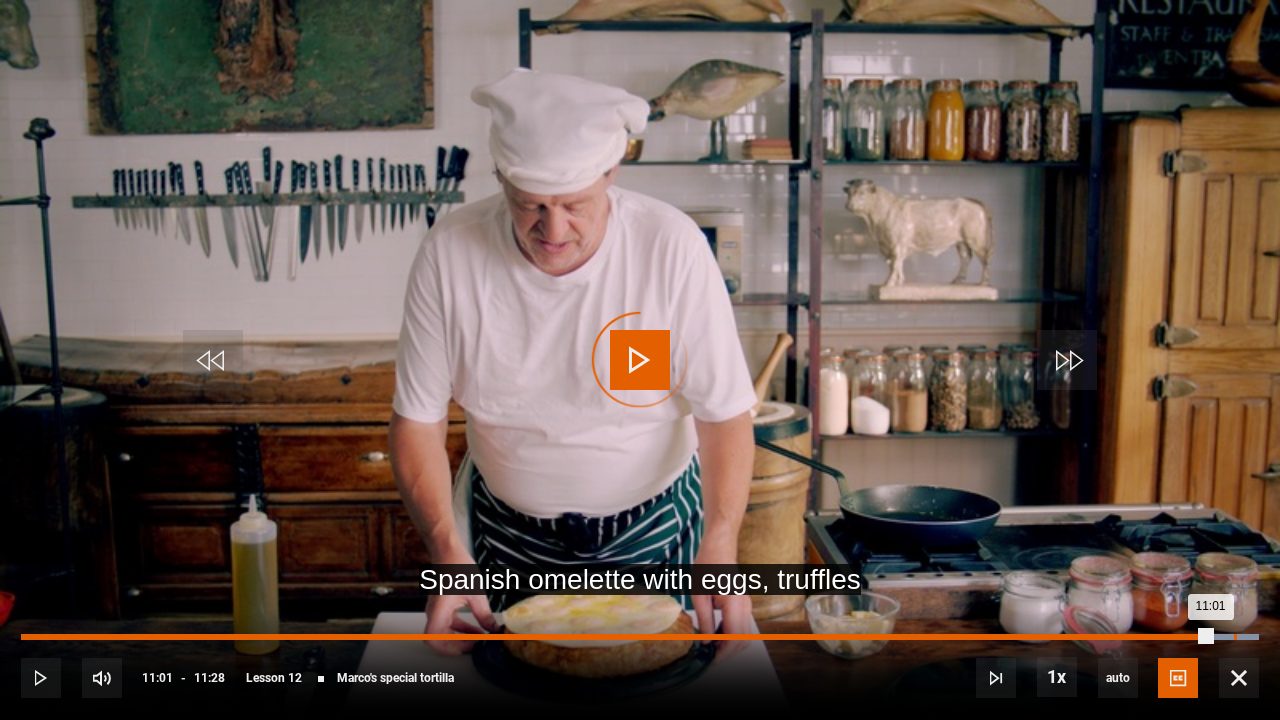 click on "Loaded :  100.00% 11:15 11:01" at bounding box center [640, 637] 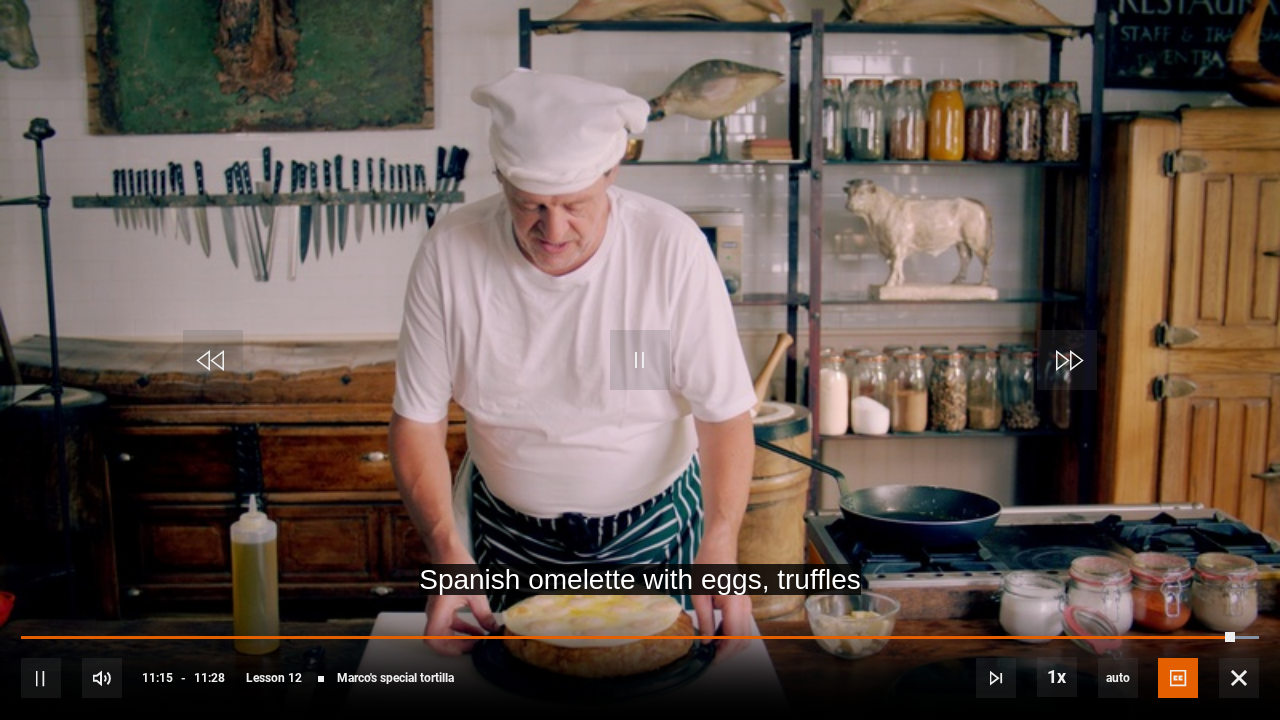 click on "10s Skip Back 10 seconds Pause 10s Skip Forward 10 seconds Loaded :  100.00% 11:16 11:15 Pause Mute Current Time  11:15 - Duration  11:28
Marco Pierre White
Lesson 12
Marco's special tortilla
1x Playback Rate 2x 1.5x 1x , selected 0.5x auto Quality 360p 720p 1080p 2160p Auto , selected Captions captions off English  Captions , selected" at bounding box center (640, 664) 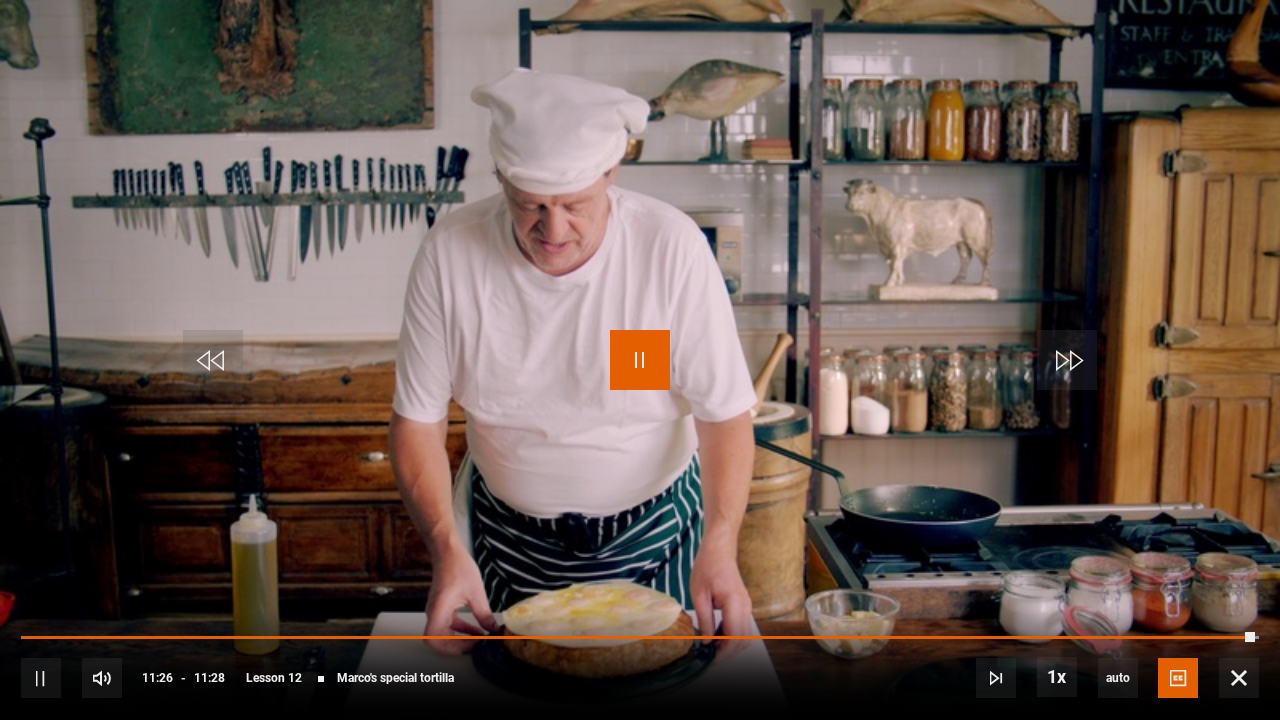 click at bounding box center (640, 360) 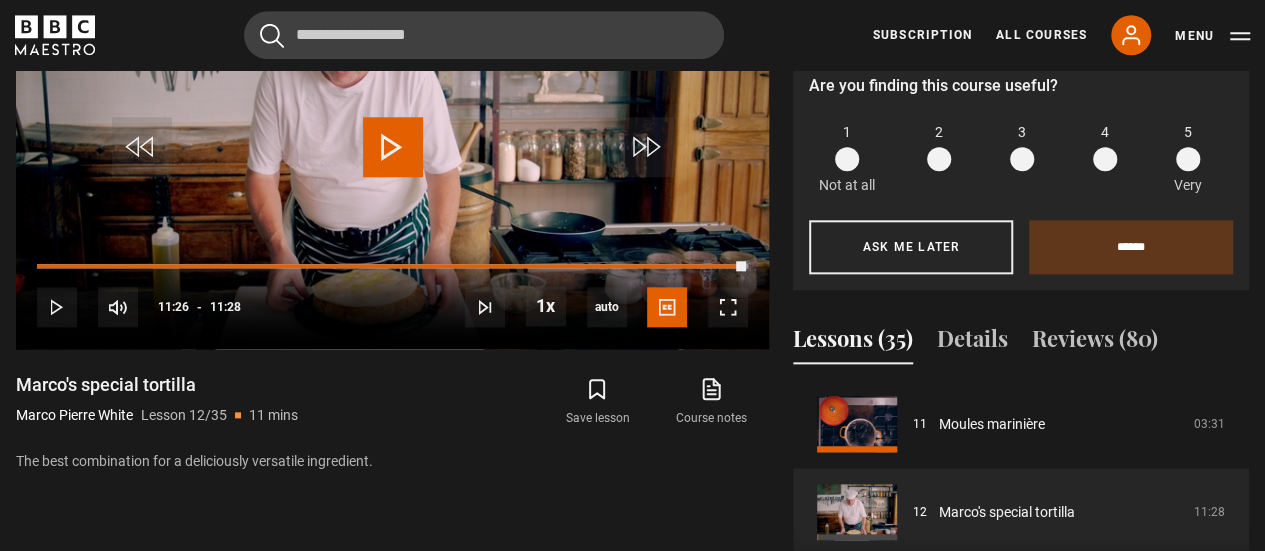 scroll, scrollTop: 1127, scrollLeft: 0, axis: vertical 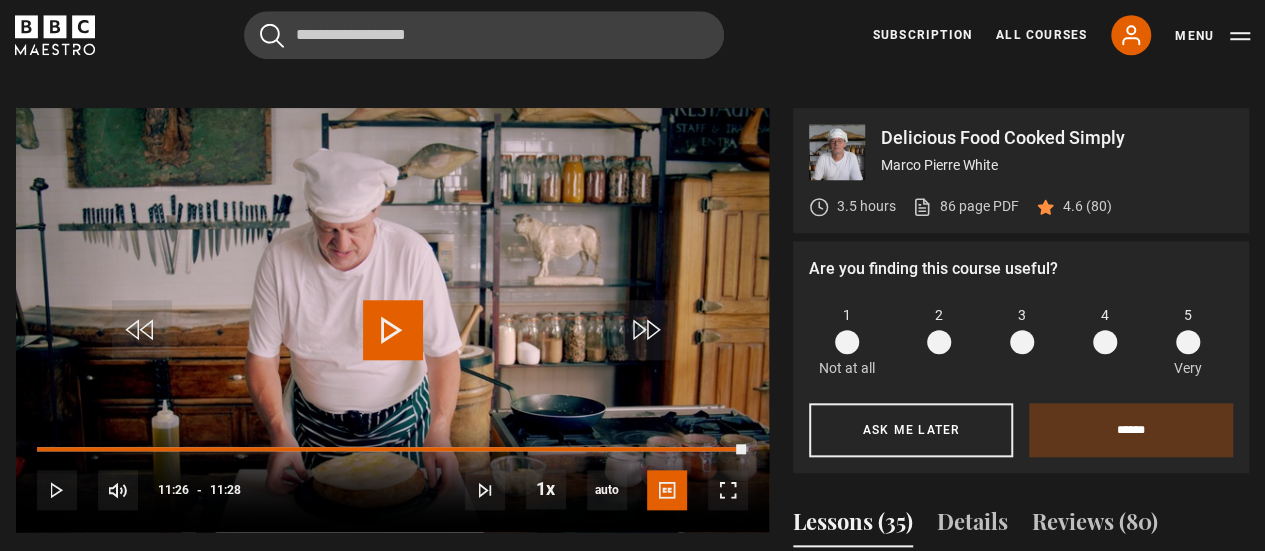 click on "Marco Pierre White" at bounding box center [1057, 165] 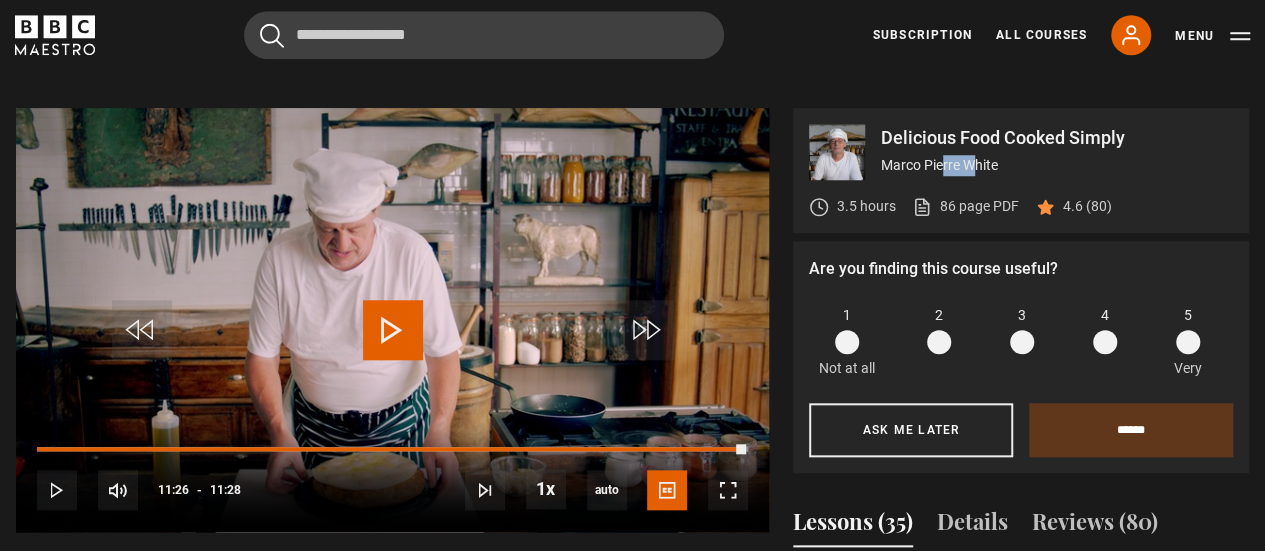 click on "Marco Pierre White" at bounding box center [1057, 165] 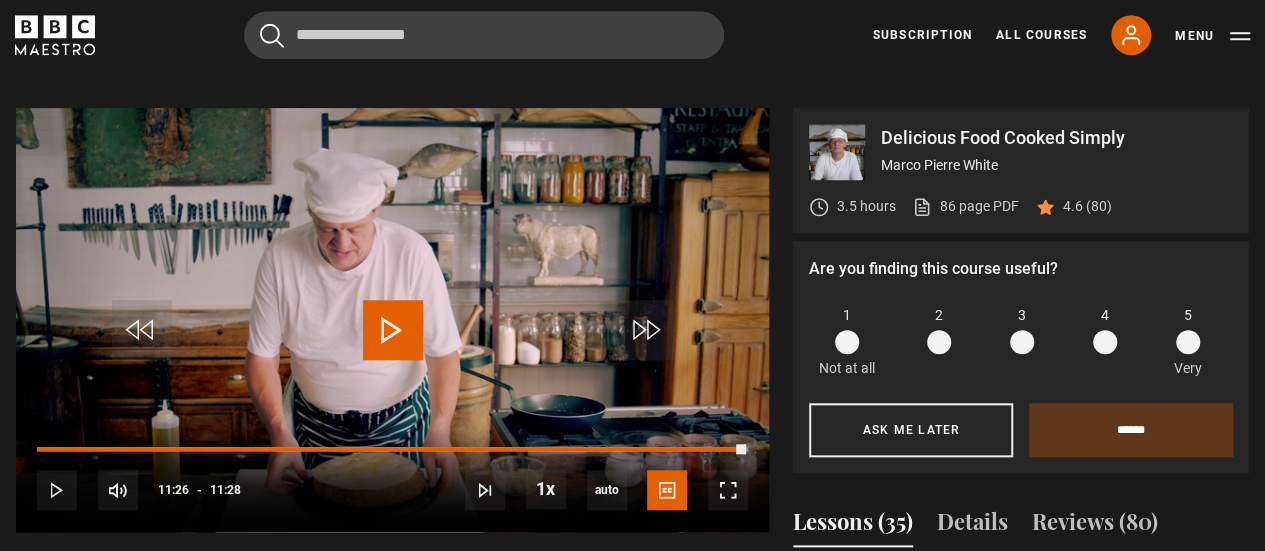 click on "Delicious Food Cooked Simply
Marco Pierre White
3.5 hours
86 page PDF
(opens in new tab)
4.6 (80)
Are you finding this course useful?
1
Not at all
2
3
4
5
Very
Ask me later
******
Thanks for your feedback!
Got it
10s -" at bounding box center [632, 452] 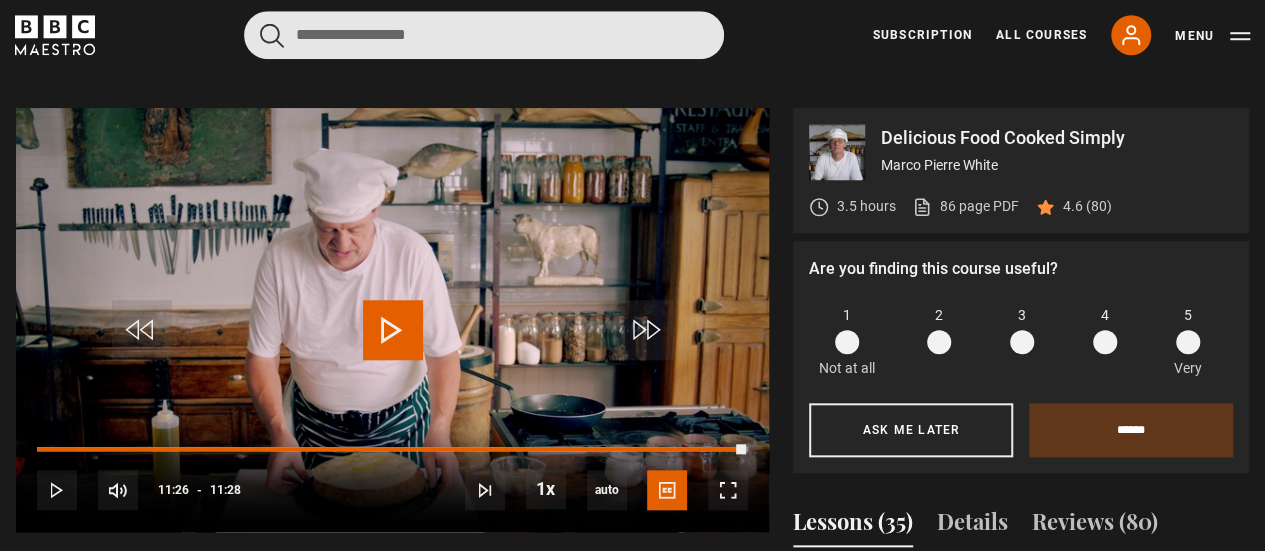 click at bounding box center (484, 35) 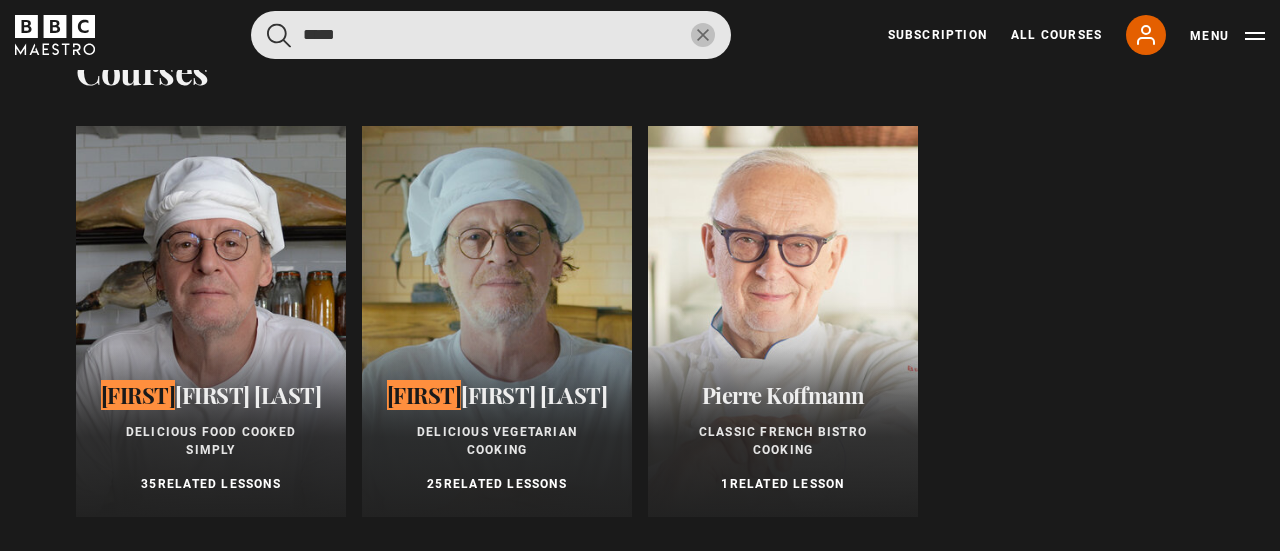 scroll, scrollTop: 100, scrollLeft: 0, axis: vertical 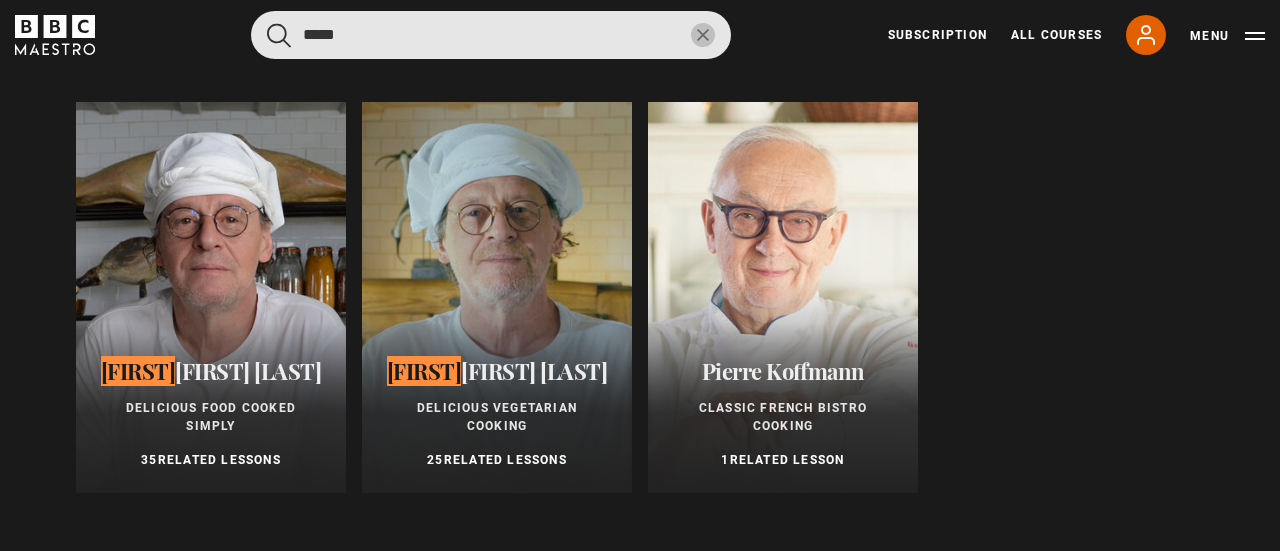 type on "*****" 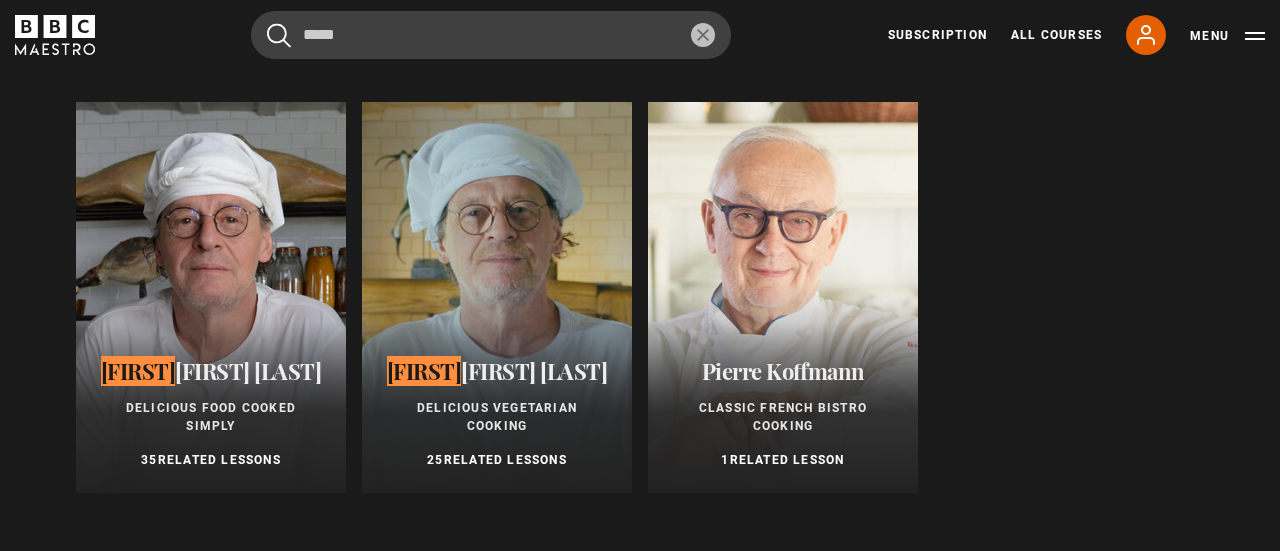 click at bounding box center (783, 297) 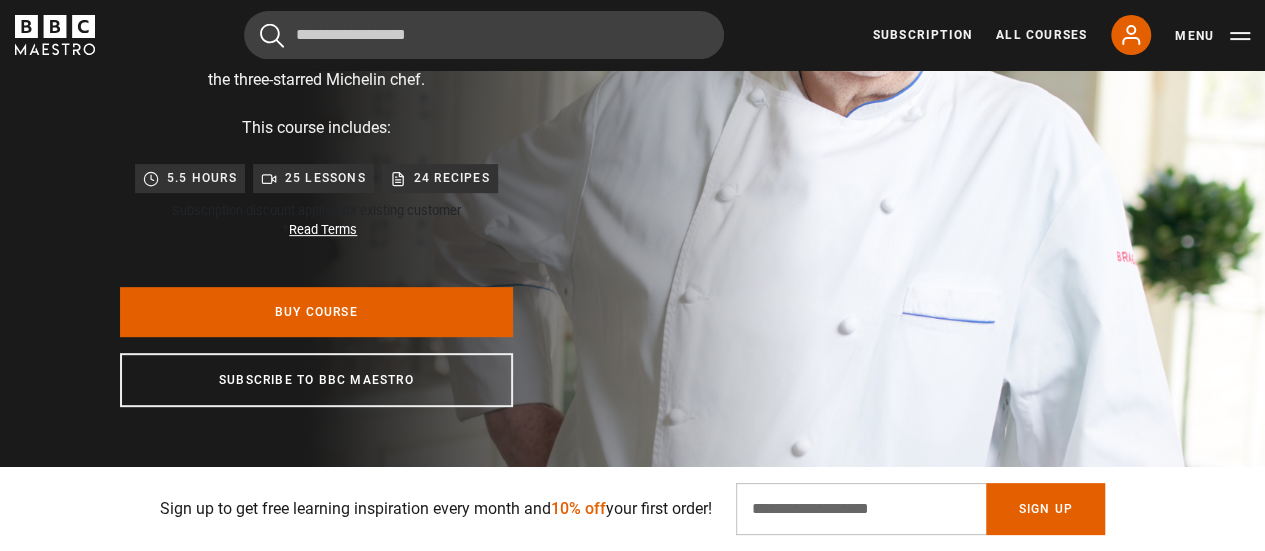 scroll, scrollTop: 0, scrollLeft: 0, axis: both 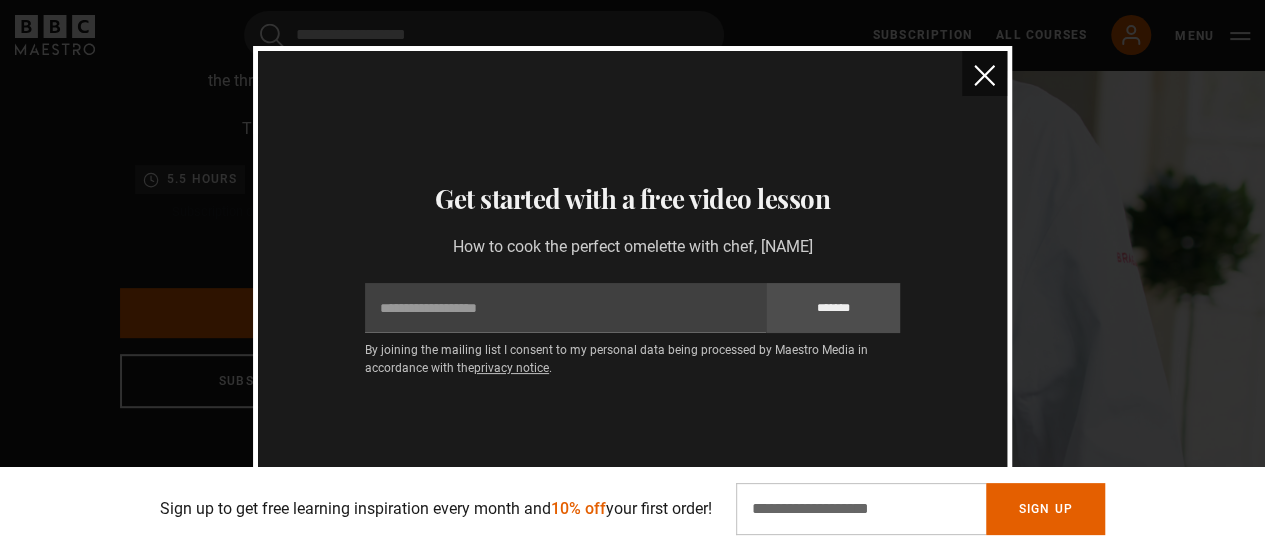 click at bounding box center [984, 75] 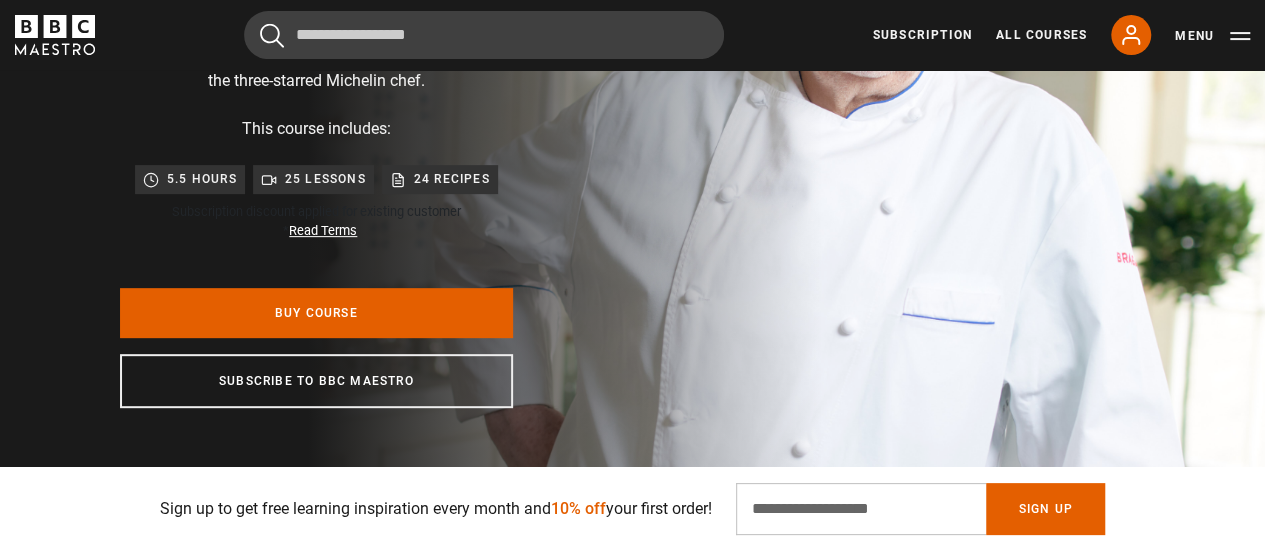 scroll, scrollTop: 184, scrollLeft: 0, axis: vertical 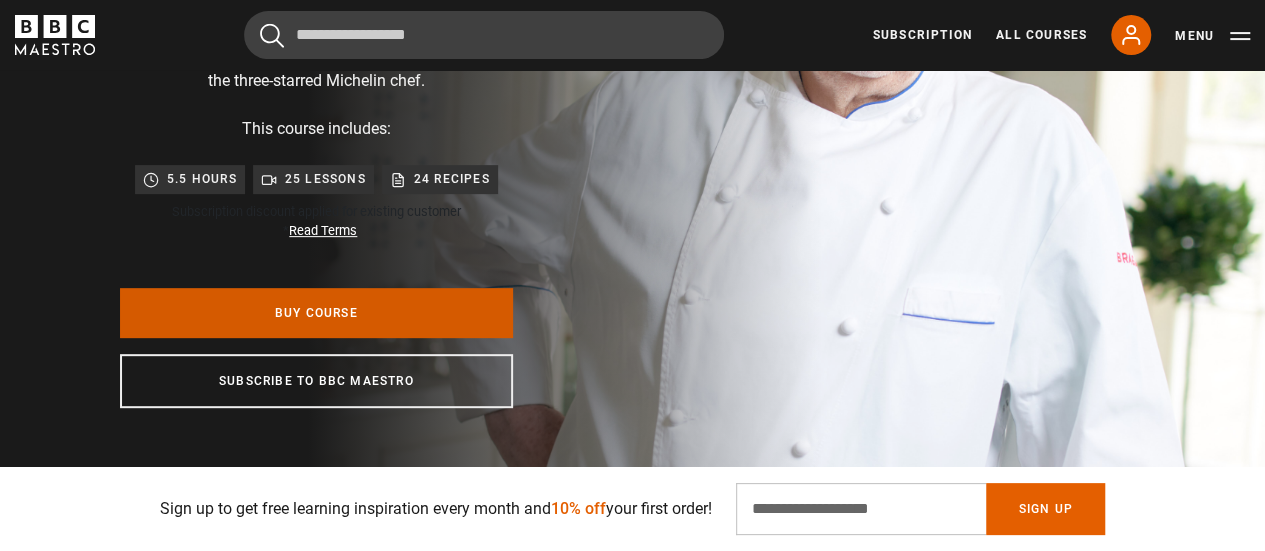 click on "Buy Course" at bounding box center [316, 313] 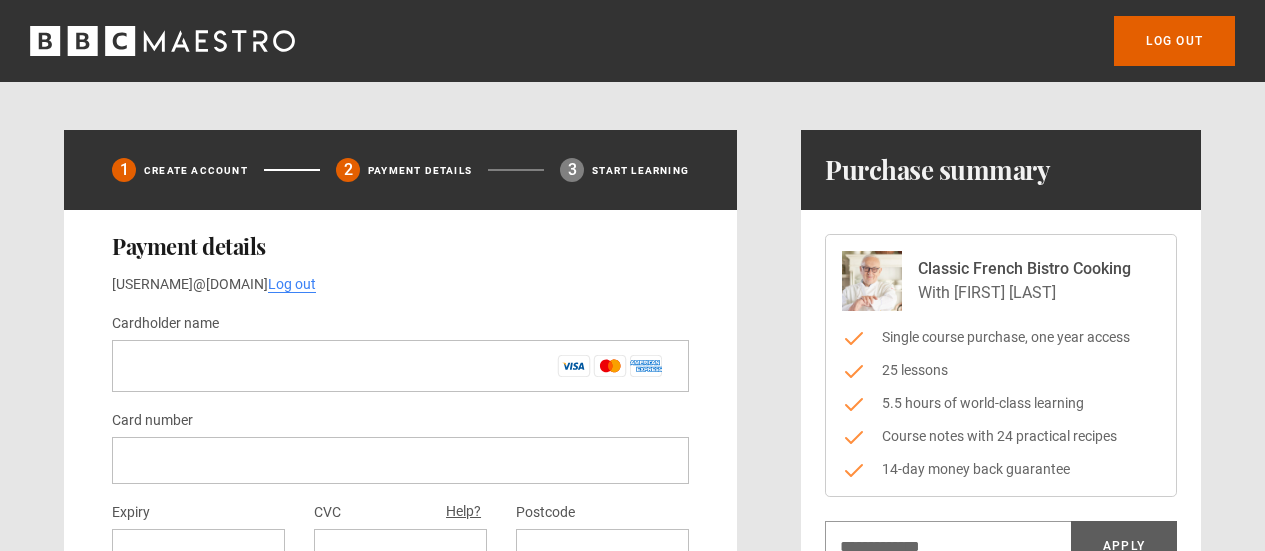 scroll, scrollTop: 145, scrollLeft: 0, axis: vertical 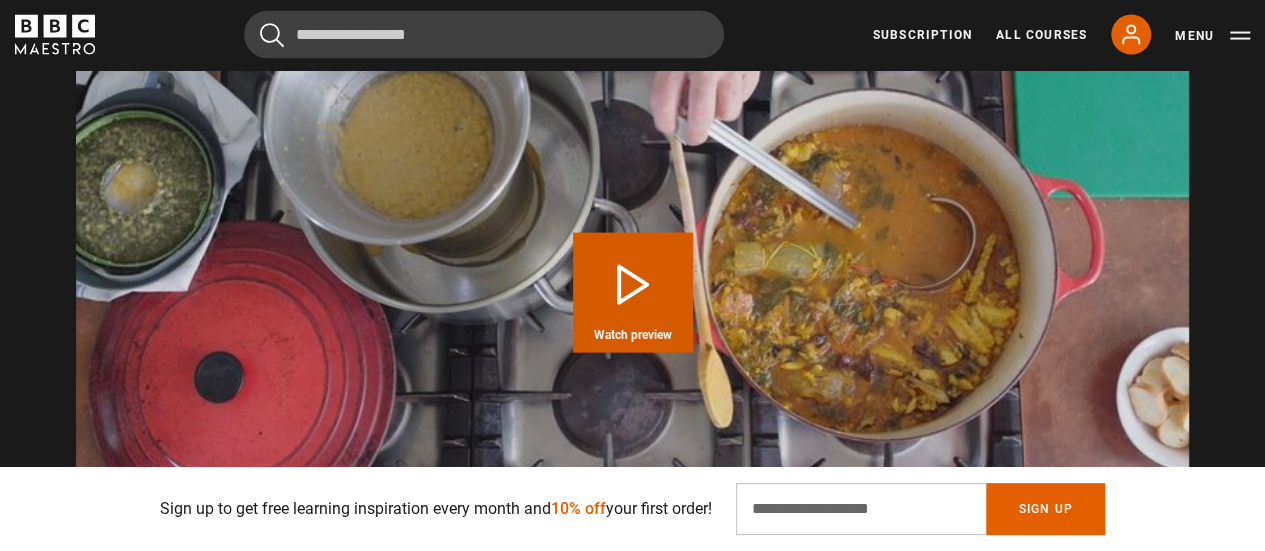 click on "Play Course overview for Classic French Bistro Cooking with Pierre Koffmann Watch preview" at bounding box center [633, 293] 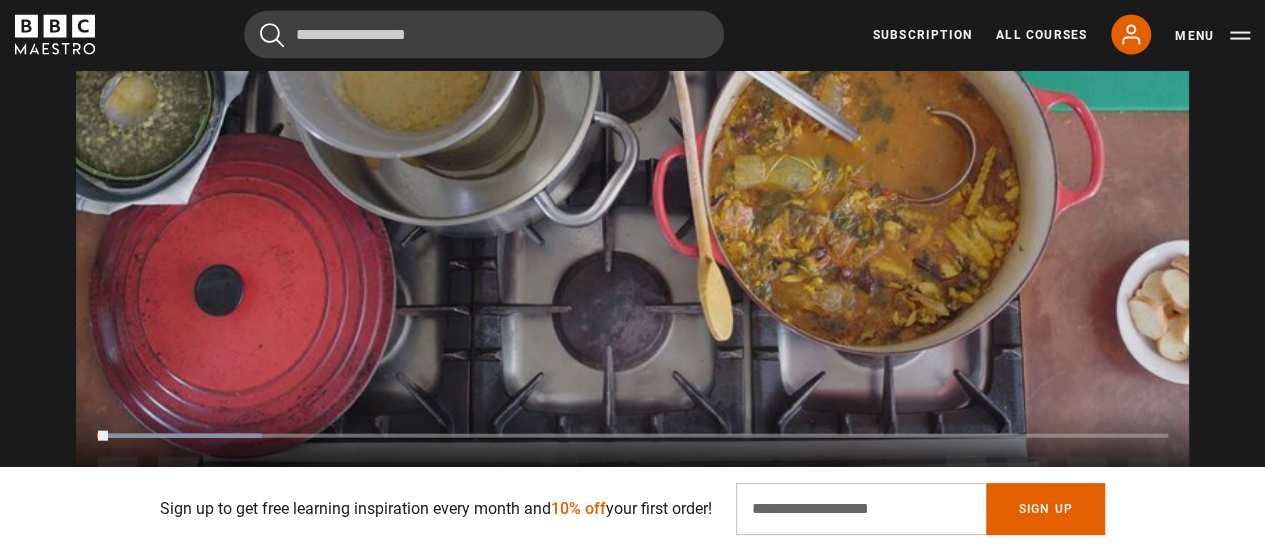 scroll, scrollTop: 2200, scrollLeft: 0, axis: vertical 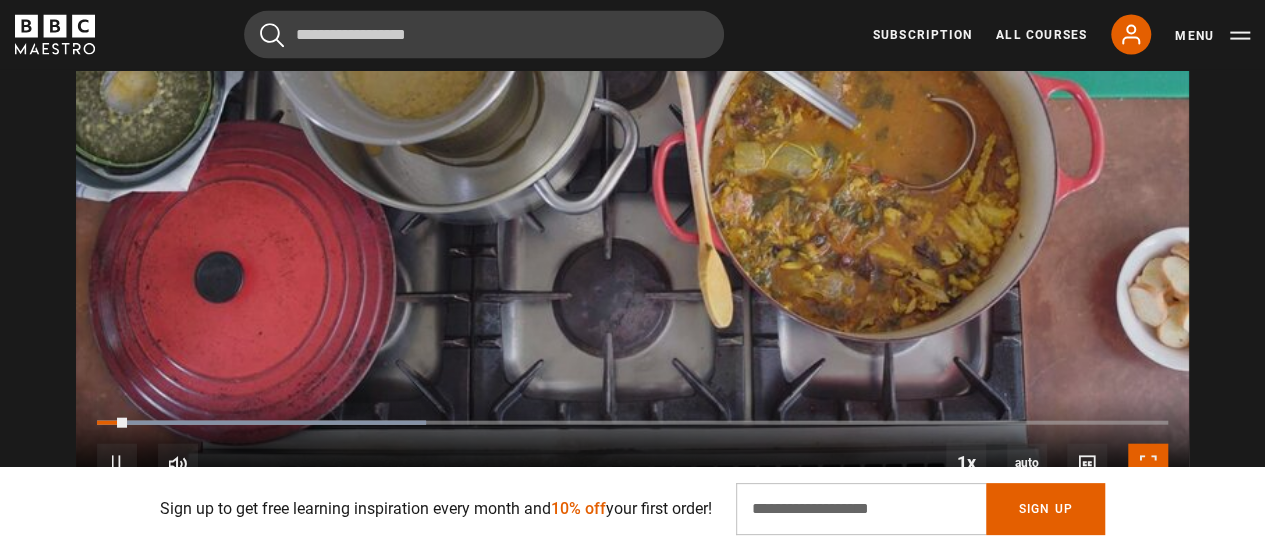 click at bounding box center (1148, 464) 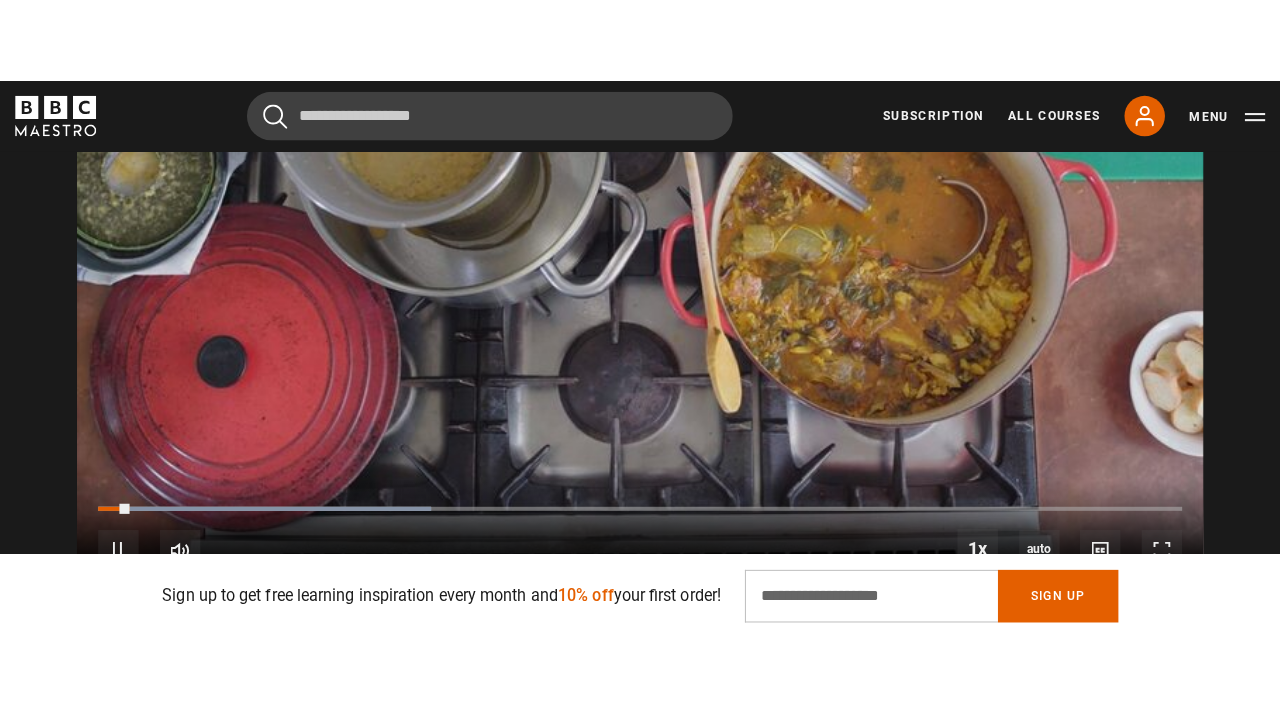 scroll, scrollTop: 2154, scrollLeft: 0, axis: vertical 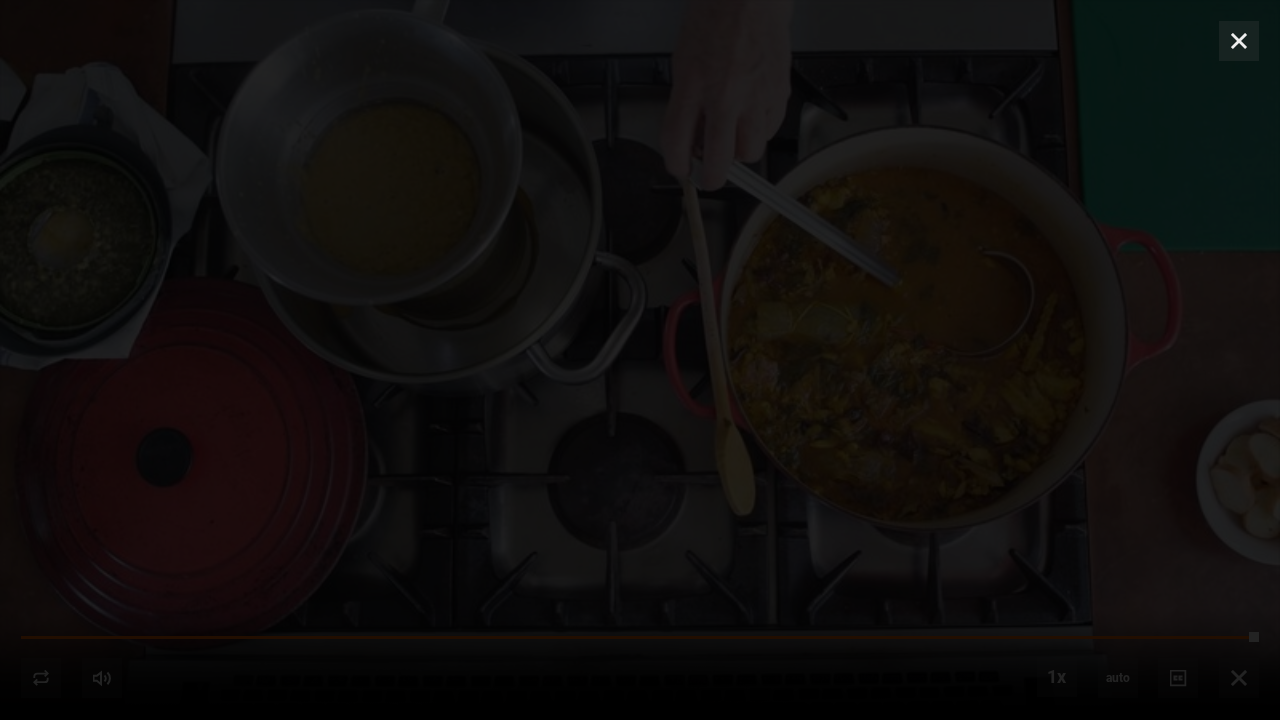click on "Ready to get started?
Buy Course
Gift course
Restart" at bounding box center [640, 360] 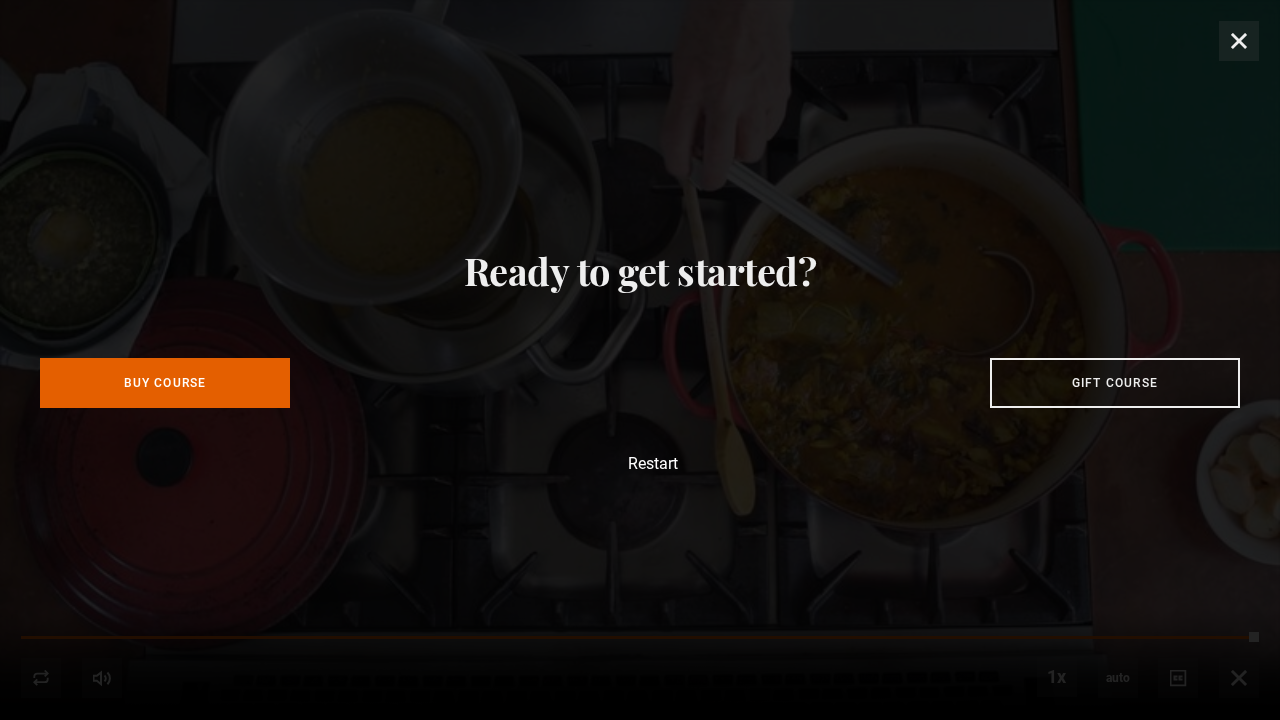 click on "Ready to get started?
Buy Course
Gift course
Restart" at bounding box center [640, 360] 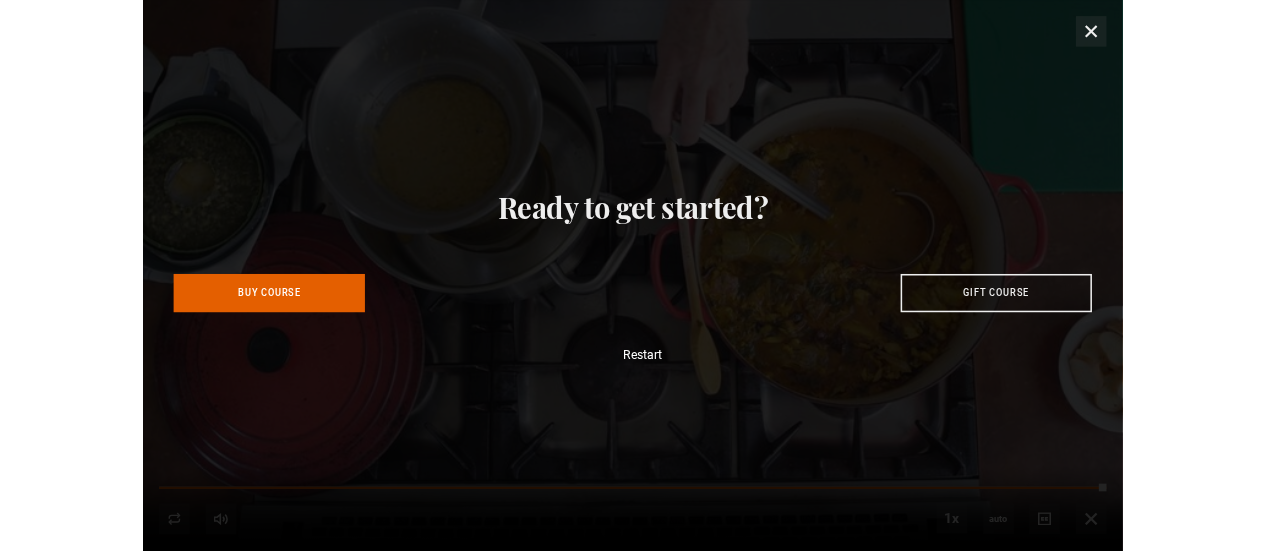 scroll, scrollTop: 0, scrollLeft: 3813, axis: horizontal 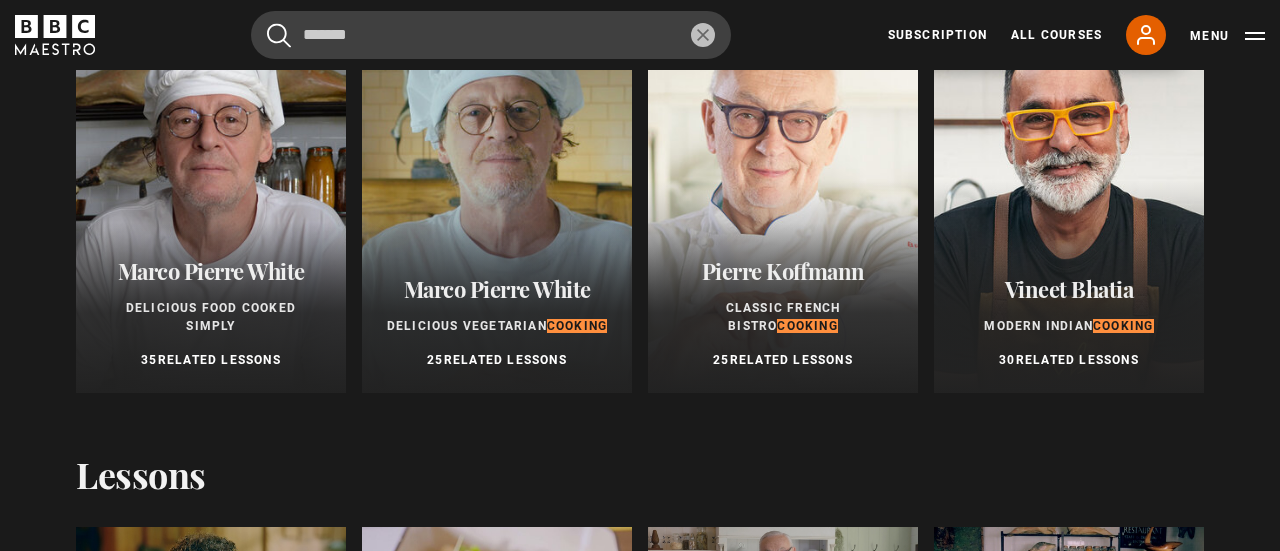 type on "*******" 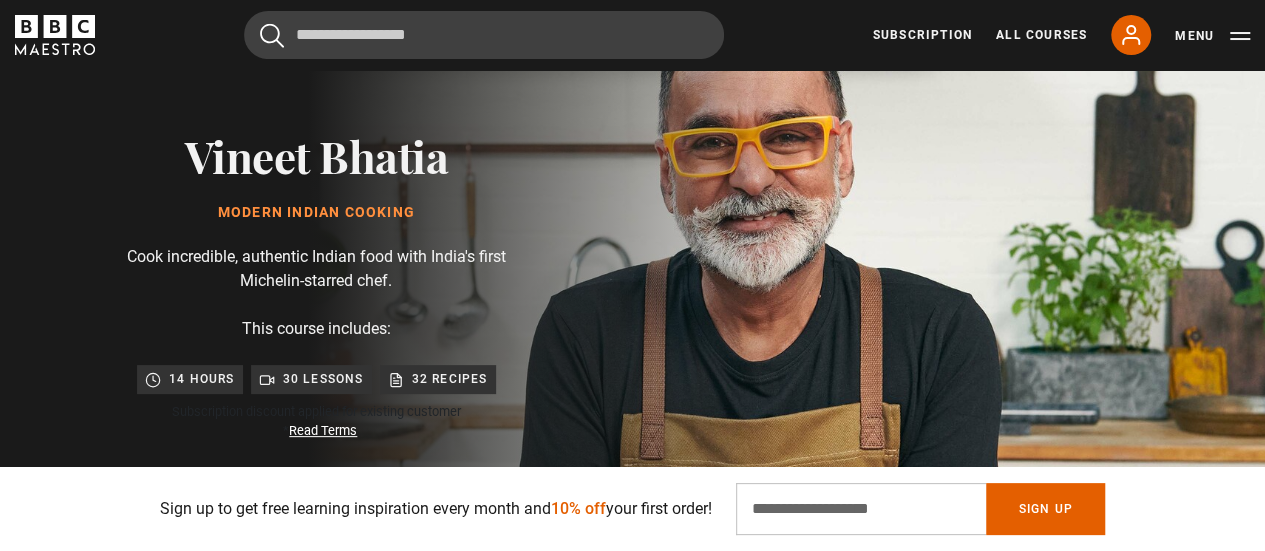 scroll, scrollTop: 100, scrollLeft: 0, axis: vertical 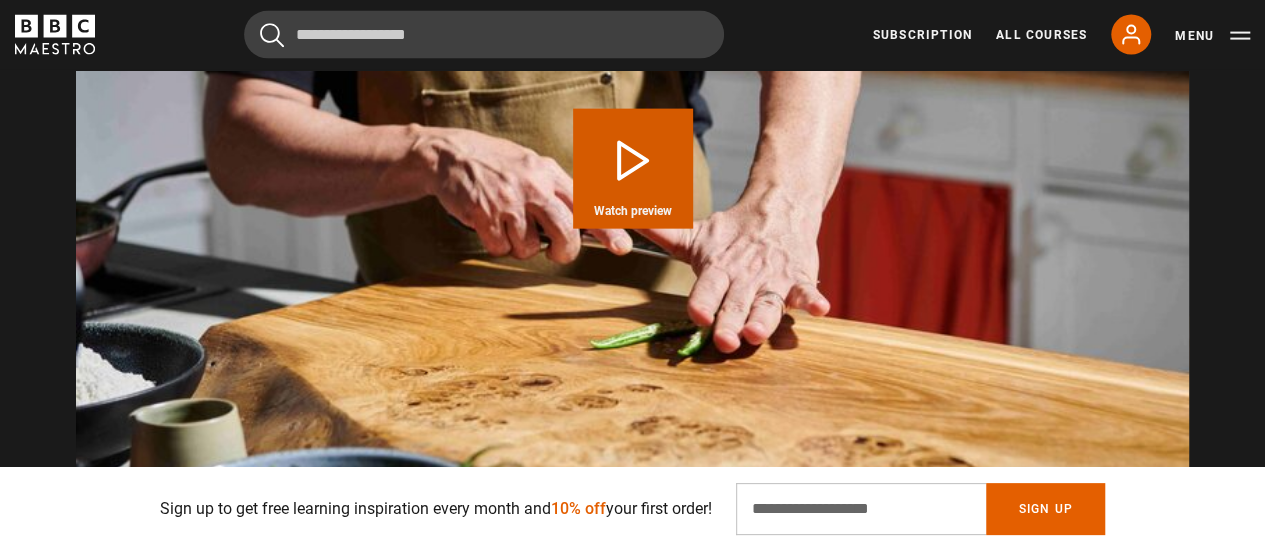 click on "Play Course overview for Modern Indian Cooking with Vineet Bhatia Watch preview" at bounding box center (633, 169) 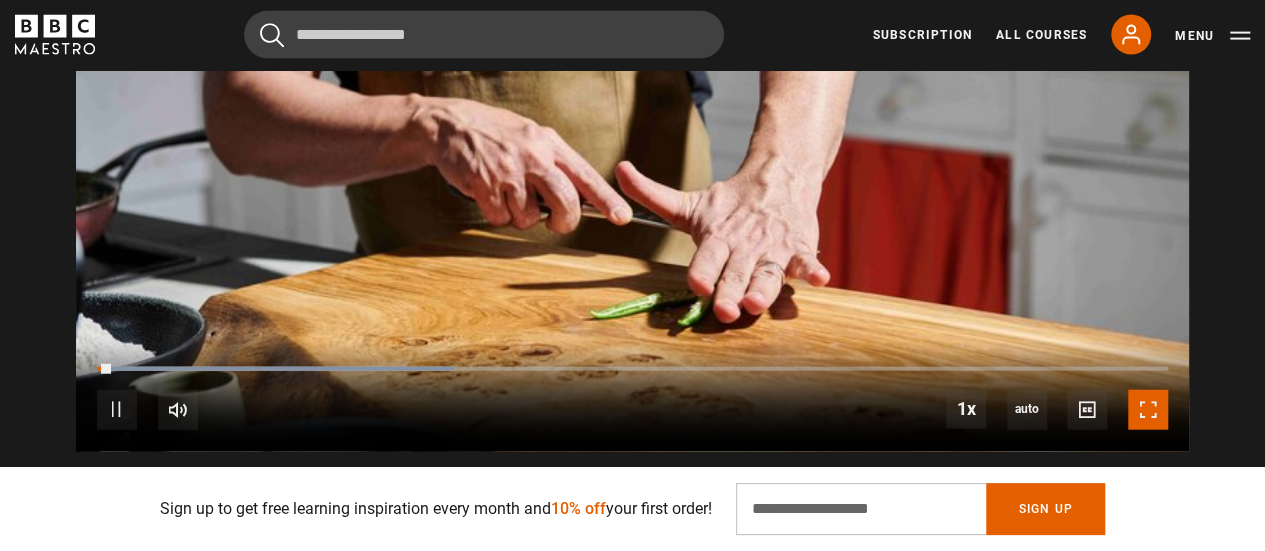 click at bounding box center (1148, 410) 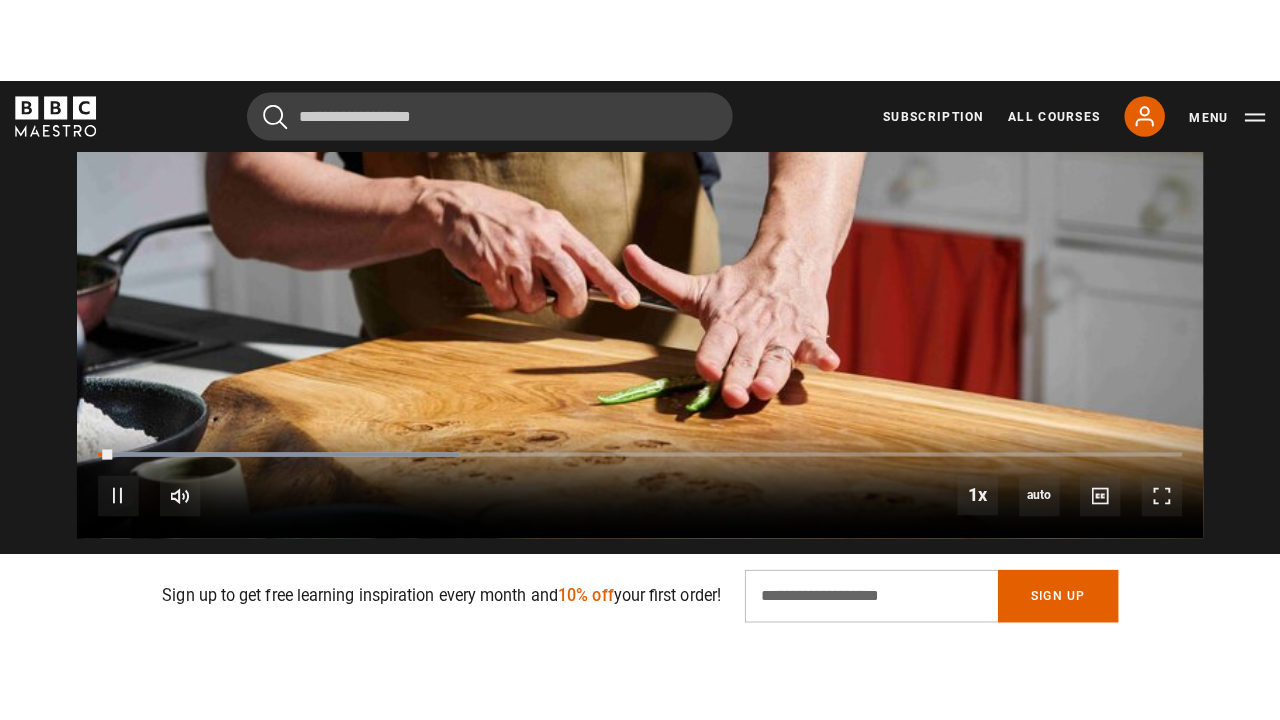 scroll, scrollTop: 2130, scrollLeft: 0, axis: vertical 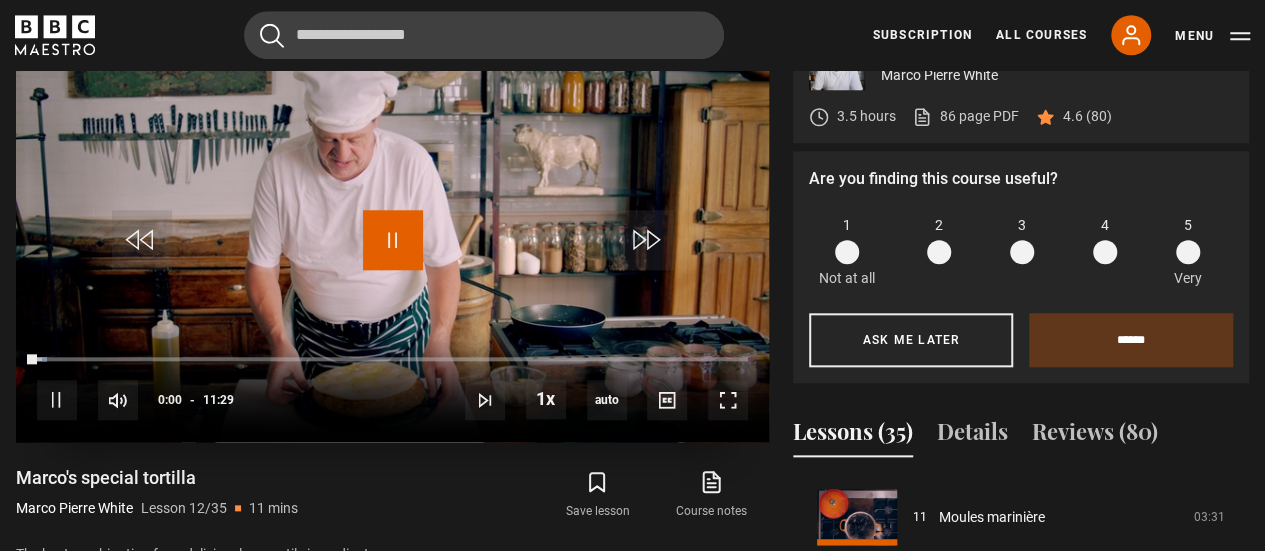 click at bounding box center [393, 240] 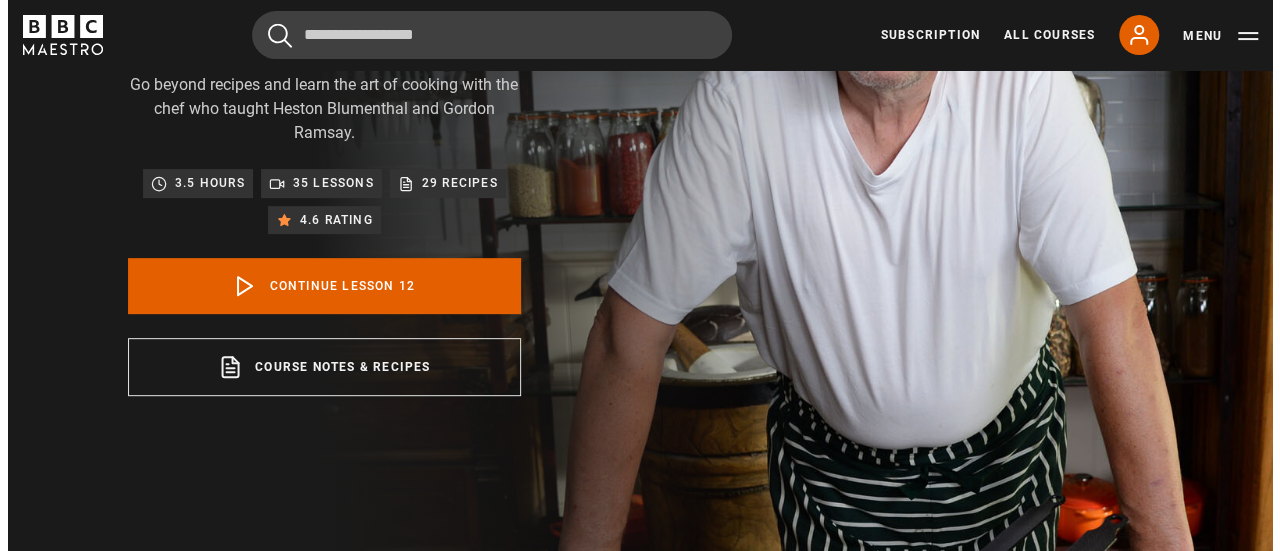 scroll, scrollTop: 0, scrollLeft: 0, axis: both 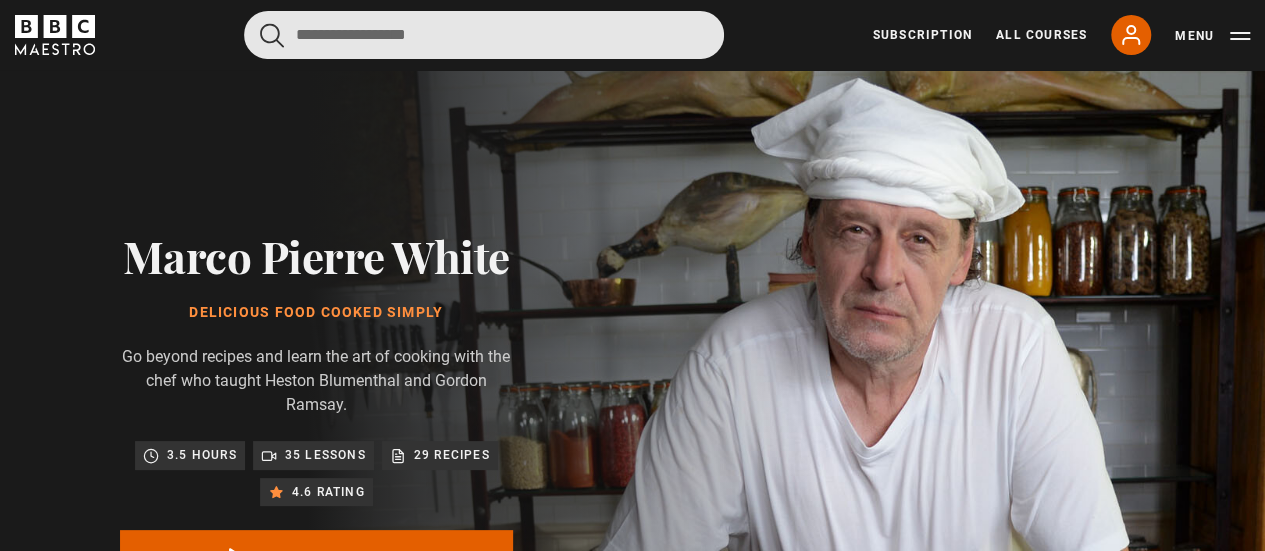 click at bounding box center [484, 35] 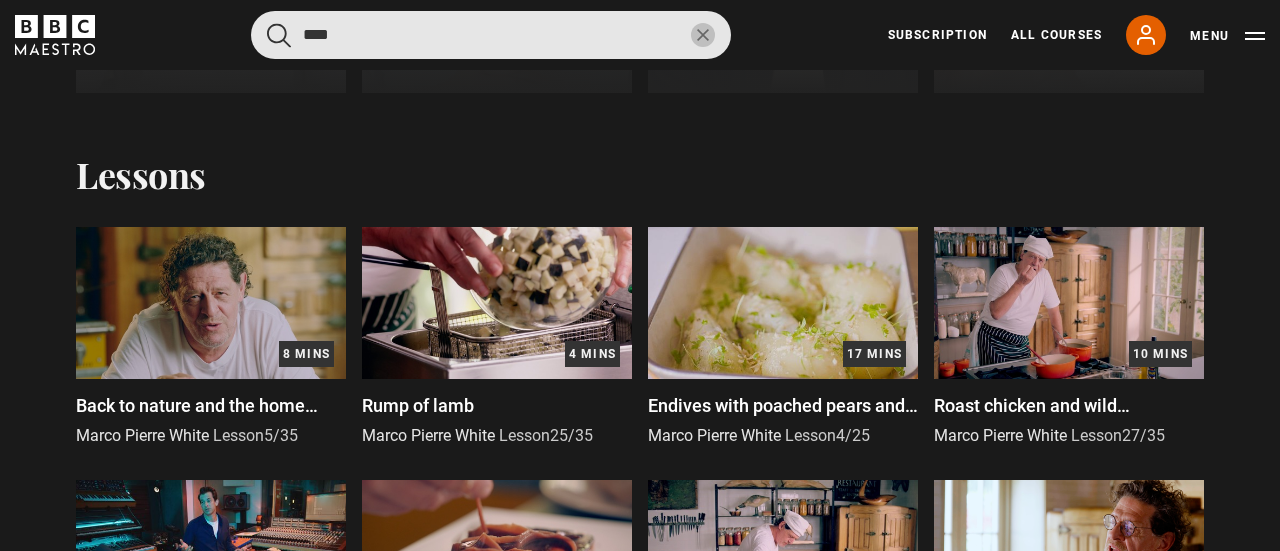 scroll, scrollTop: 0, scrollLeft: 0, axis: both 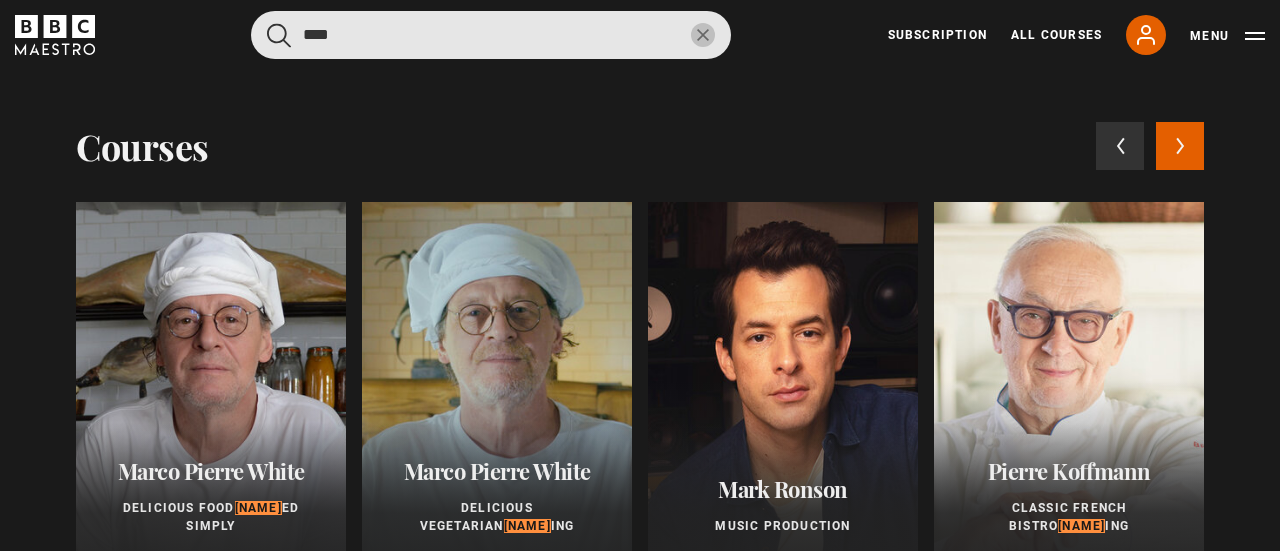 click on "****" at bounding box center (491, 35) 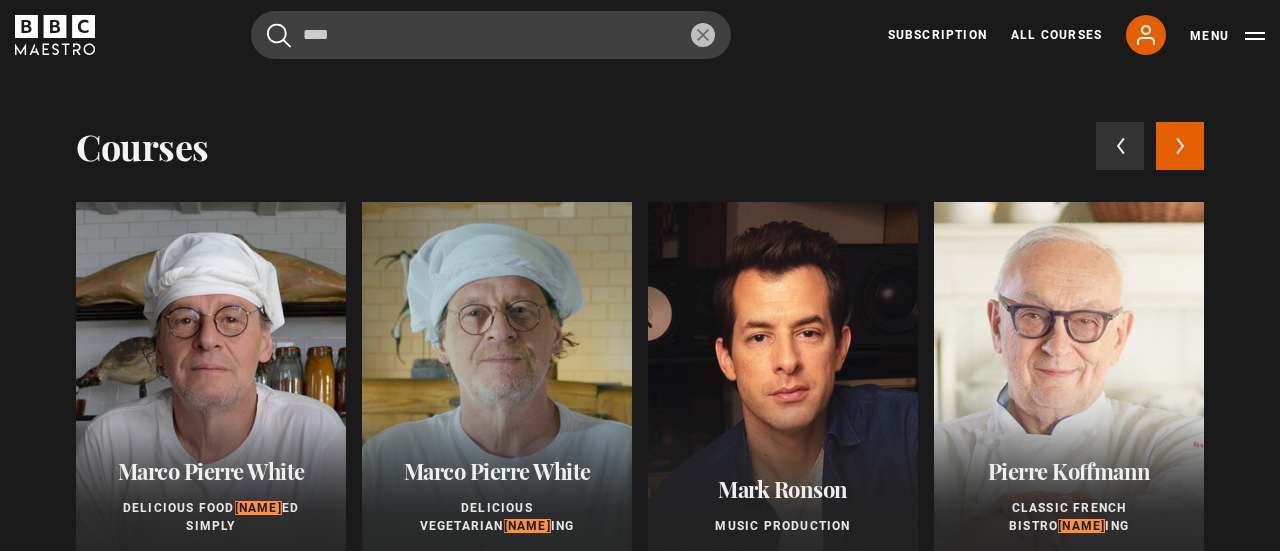 click on "Courses
Previous courses
Next courses
Marco Pierre White Delicious Food  Cook ed Simply 35  Related Lessons Marco Pierre White Delicious Vegetarian  Cook ing 25  Related Lessons Mark Ronson Music Production 1  Related Lesson Pierre Koffmann Classic French Bistro  Cook ing 25  Related Lessons Beata Heuman Interior Design 3  Related Lessons New Vineet Bhatia Modern Indian  Cook ing 30  Related Lessons Ago Perrone Mastering Mixology 1  Related Lesson New Professor Tim Spector The Science of Eating Well 2  Related Lessons Simon Lycett Decorating With Flowers 1  Related Lesson Dr Rangan Chatterjee A Blueprint for Healthy Living 1  Related Lesson" at bounding box center [640, 335] 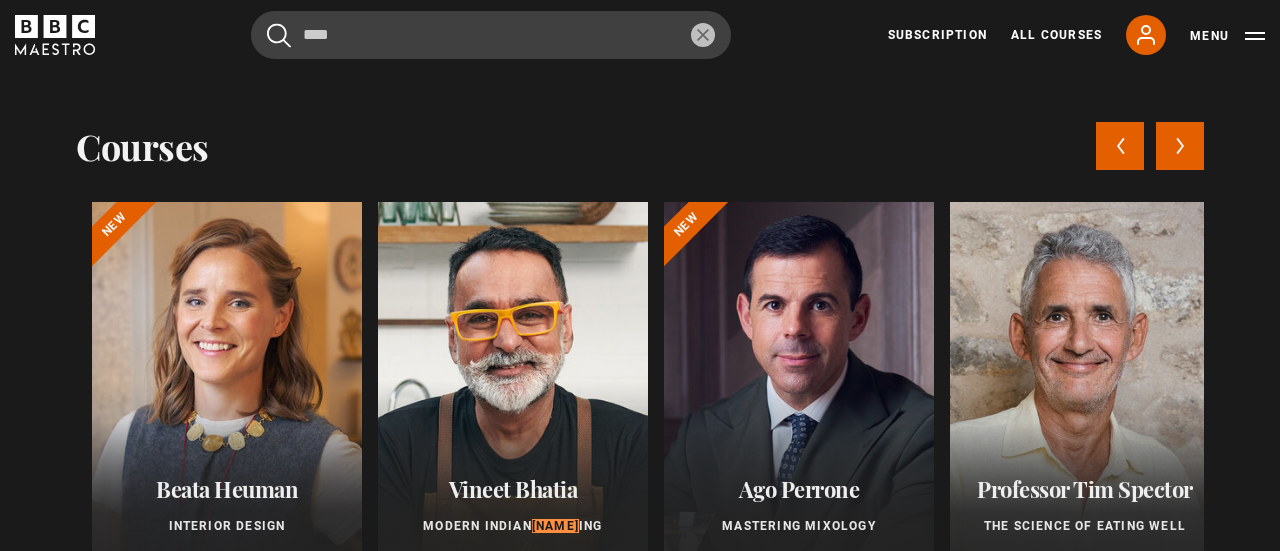 scroll, scrollTop: 0, scrollLeft: 1129, axis: horizontal 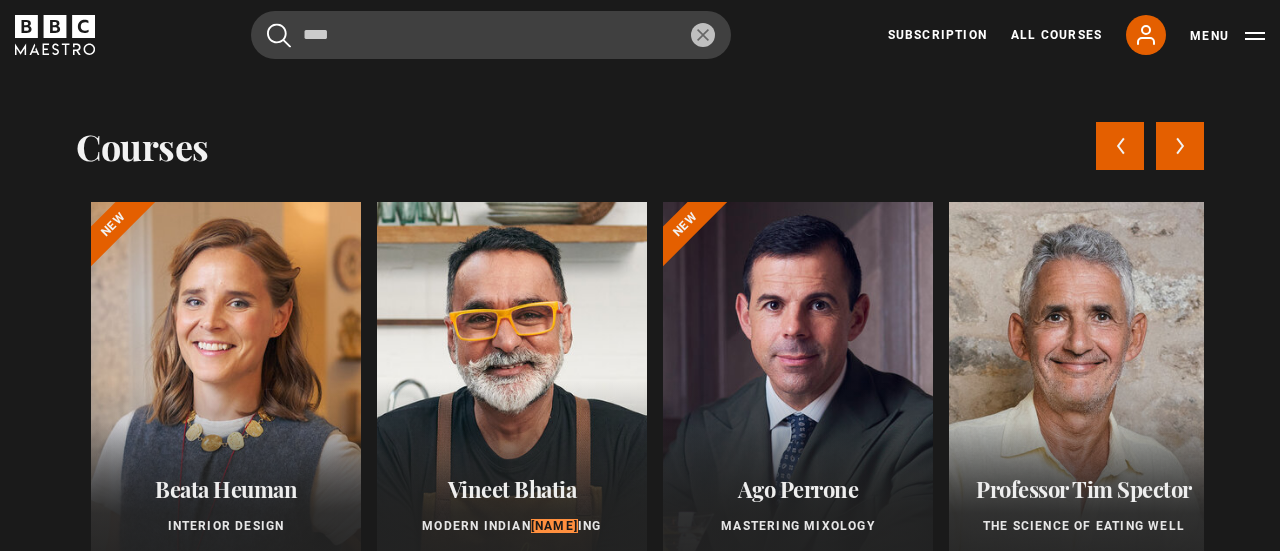 click on "Courses
Previous courses
Next courses
Marco Pierre White Delicious Food  Cook ed Simply 35  Related Lessons Marco Pierre White Delicious Vegetarian  Cook ing 25  Related Lessons Mark Ronson Music Production 1  Related Lesson Pierre Koffmann Classic French Bistro  Cook ing 25  Related Lessons Beata Heuman Interior Design 3  Related Lessons New Vineet Bhatia Modern Indian  Cook ing 30  Related Lessons Ago Perrone Mastering Mixology 1  Related Lesson New Professor Tim Spector The Science of Eating Well 2  Related Lessons Simon Lycett Decorating With Flowers 1  Related Lesson Dr Rangan Chatterjee A Blueprint for Healthy Living 1  Related Lesson" at bounding box center [640, 335] 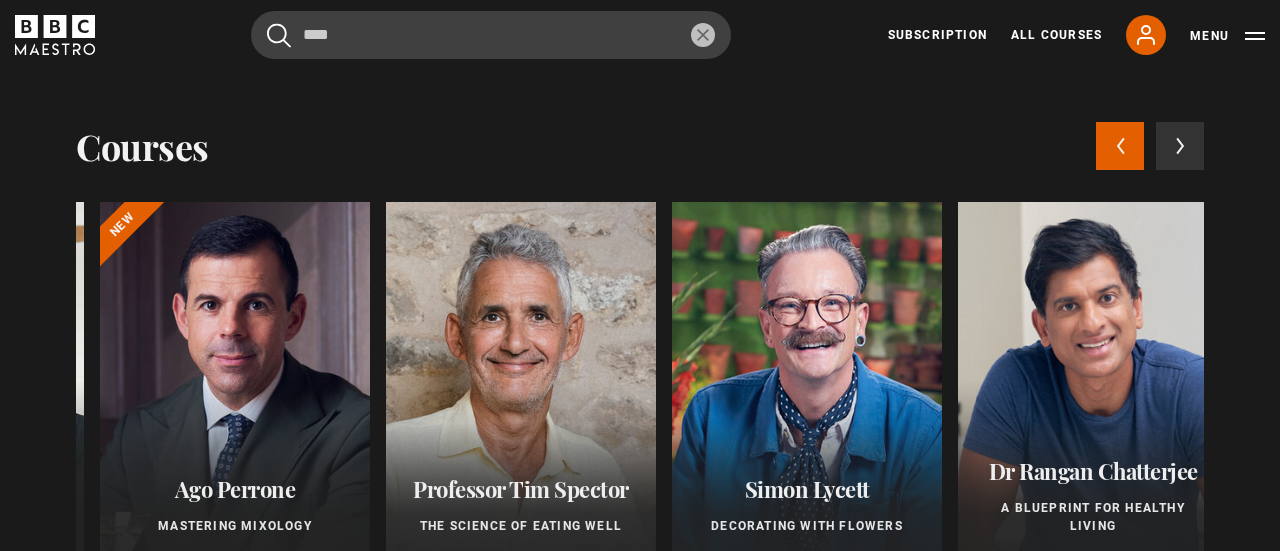 scroll, scrollTop: 0, scrollLeft: 1693, axis: horizontal 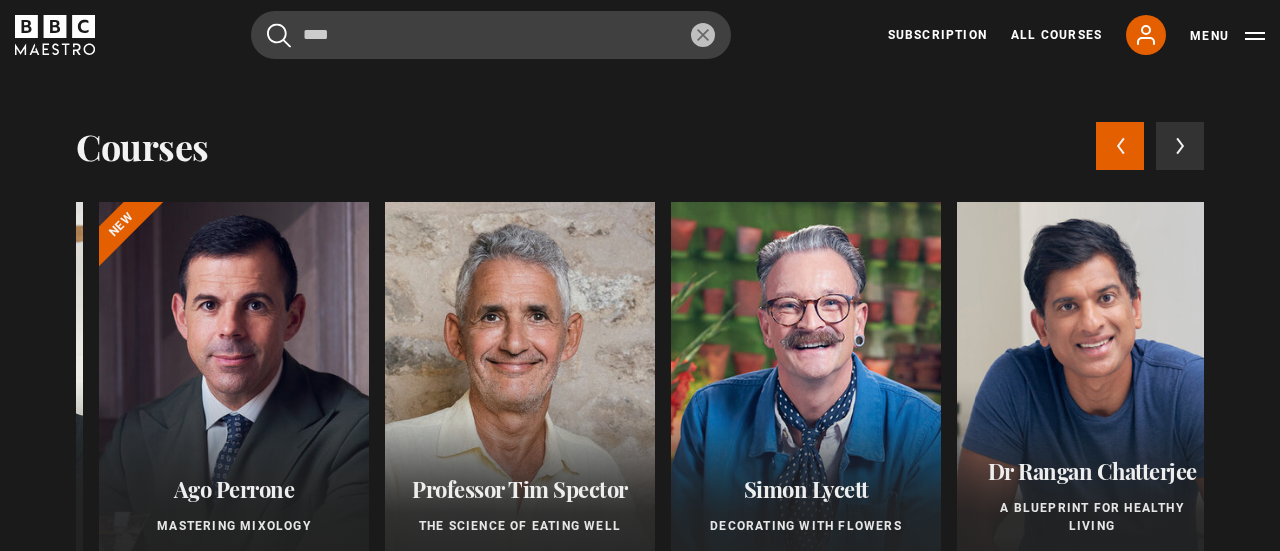 click 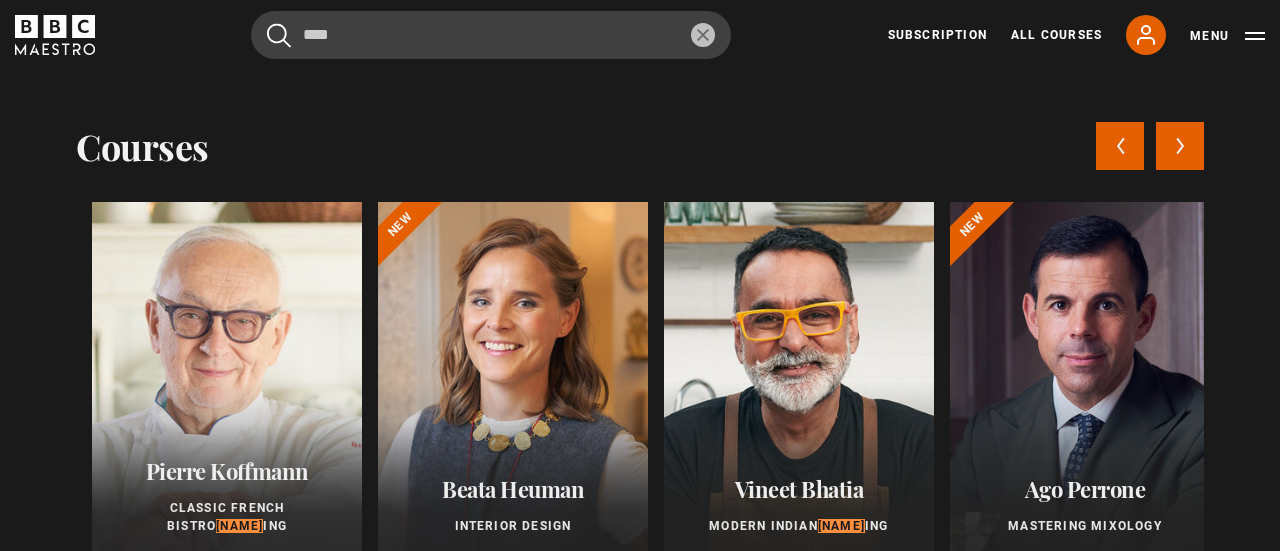 scroll, scrollTop: 0, scrollLeft: 564, axis: horizontal 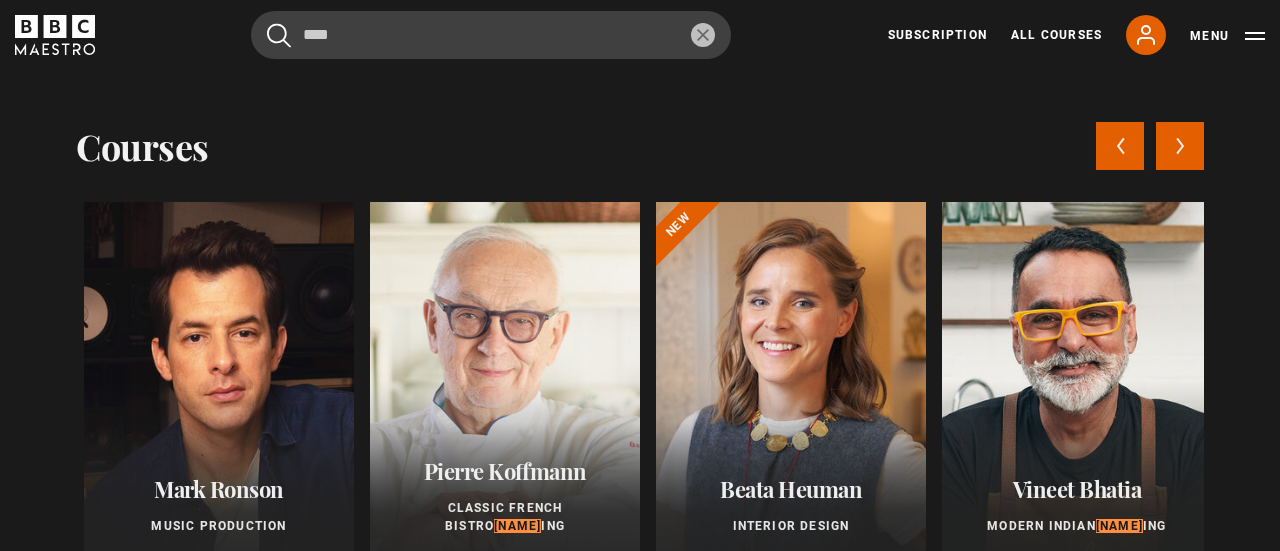 click 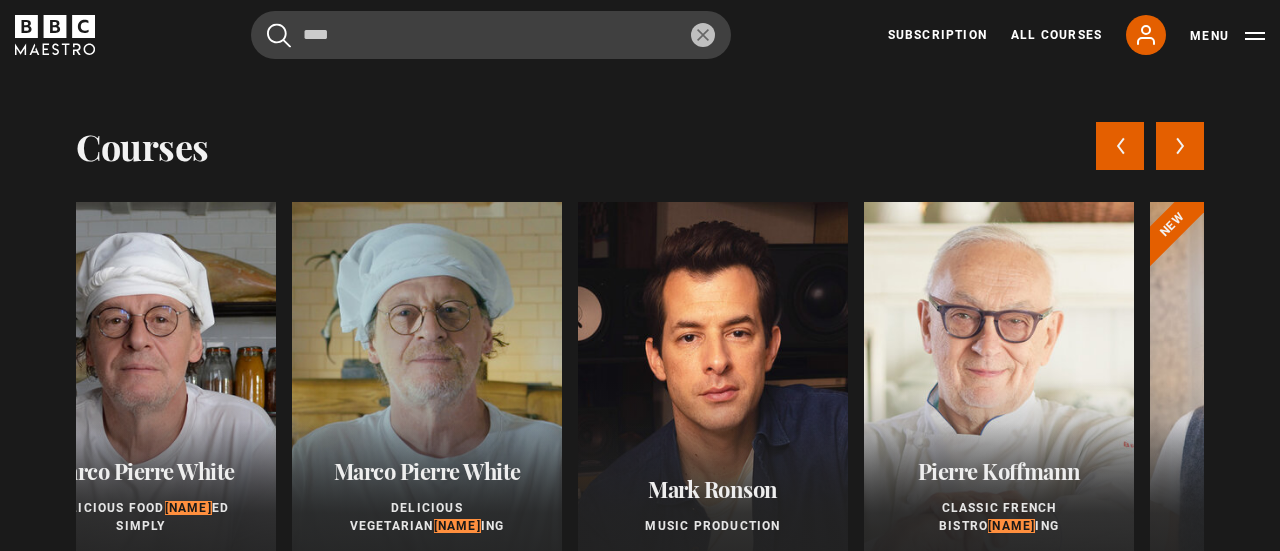 scroll, scrollTop: 0, scrollLeft: 0, axis: both 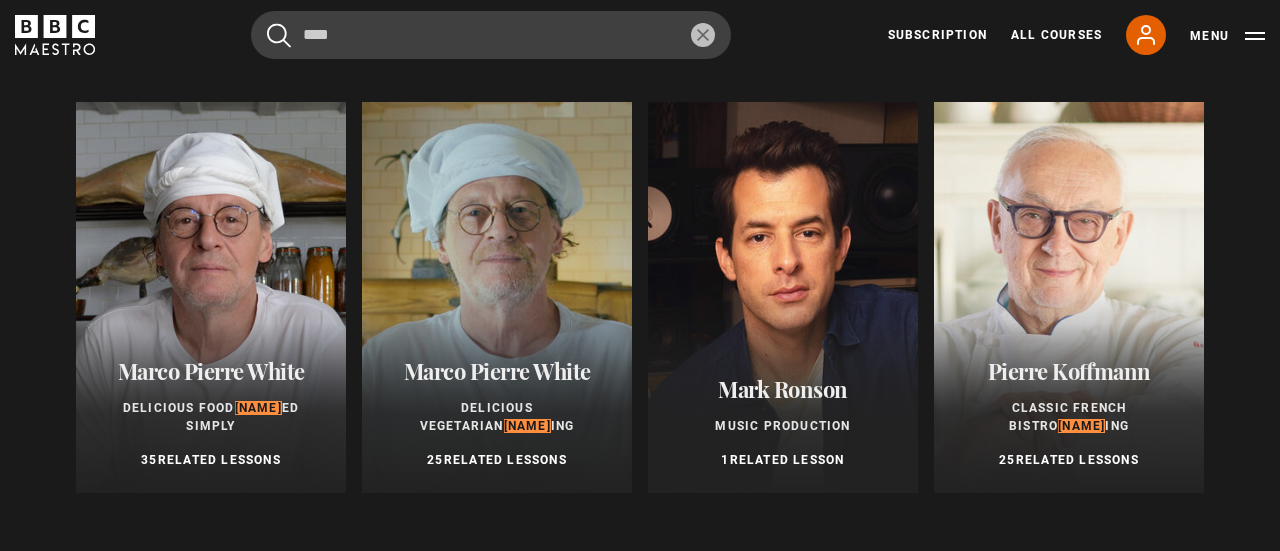 click at bounding box center [1069, 297] 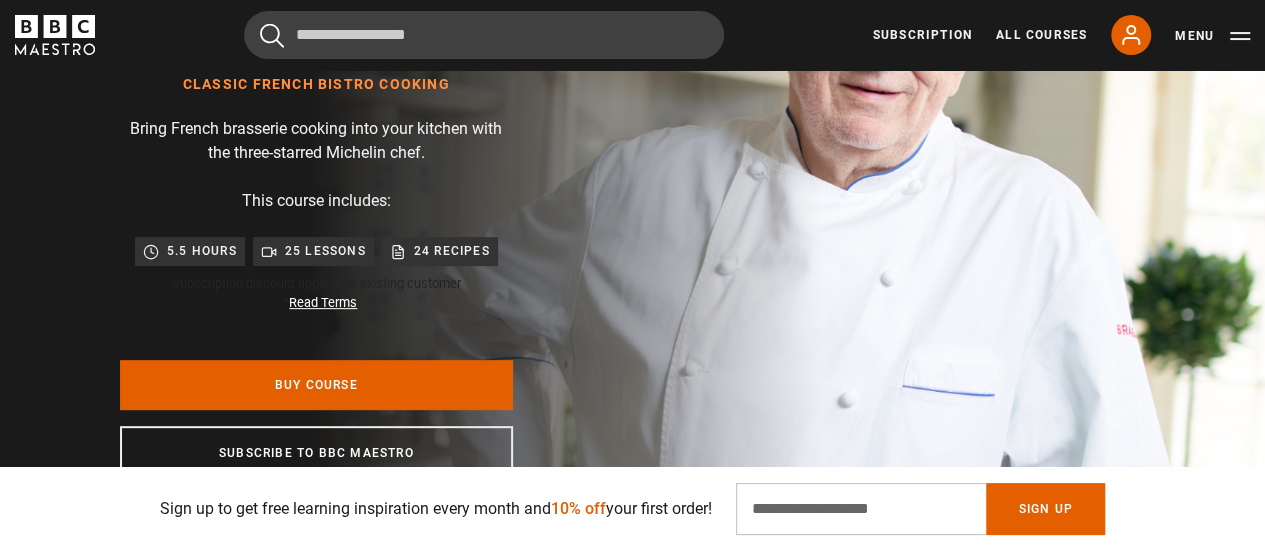 scroll, scrollTop: 0, scrollLeft: 0, axis: both 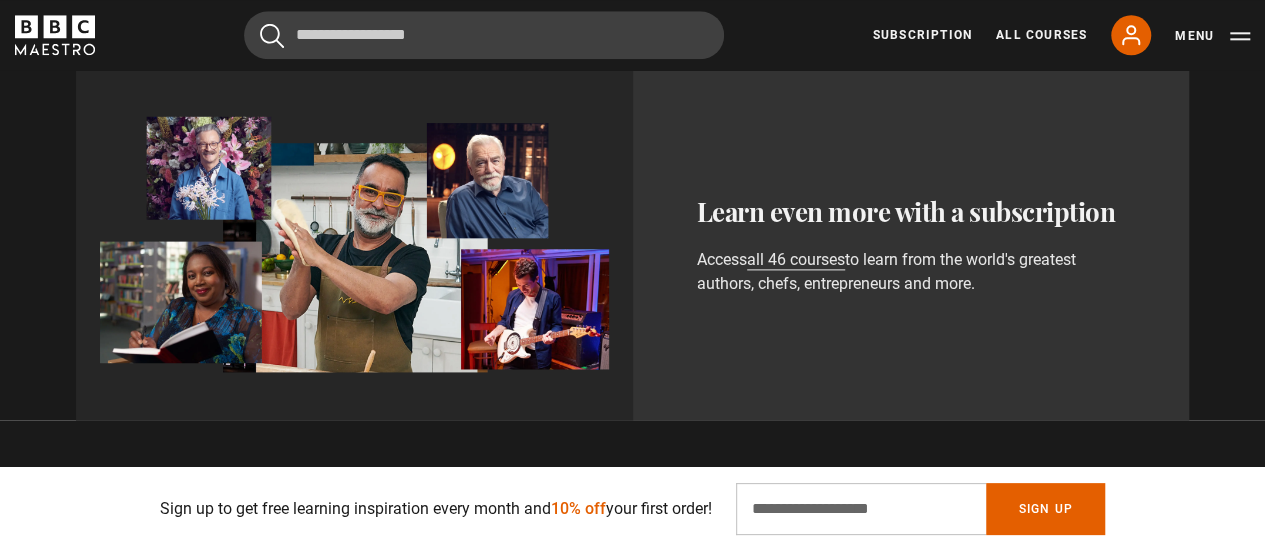 click on "Access    all 46 courses
to learn from the world's greatest authors, chefs, entrepreneurs and more." at bounding box center [911, 272] 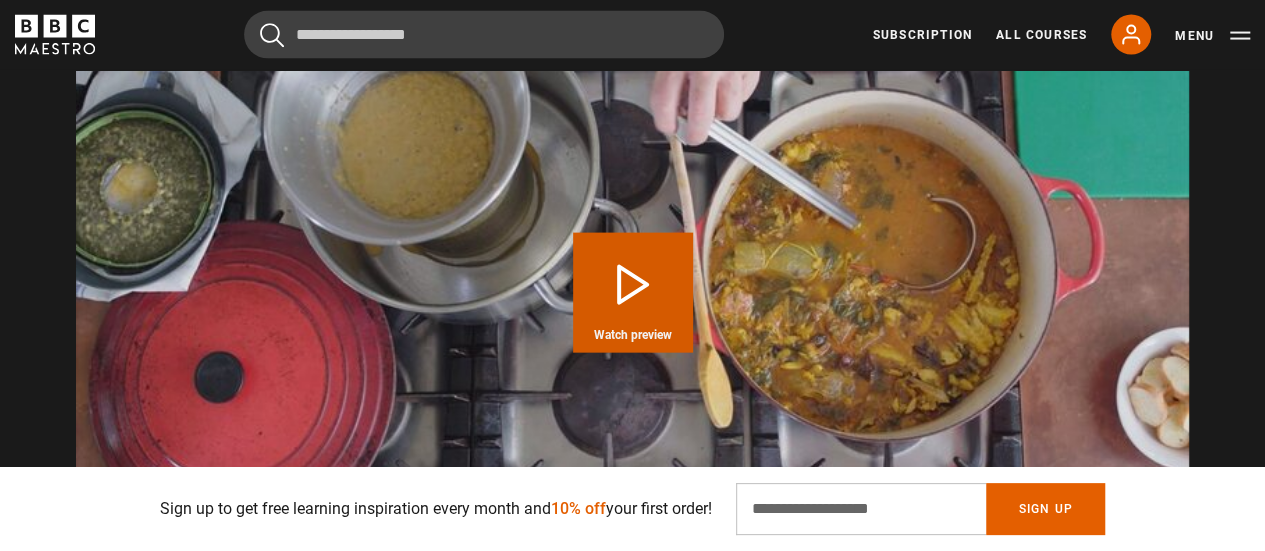 scroll, scrollTop: 2200, scrollLeft: 0, axis: vertical 